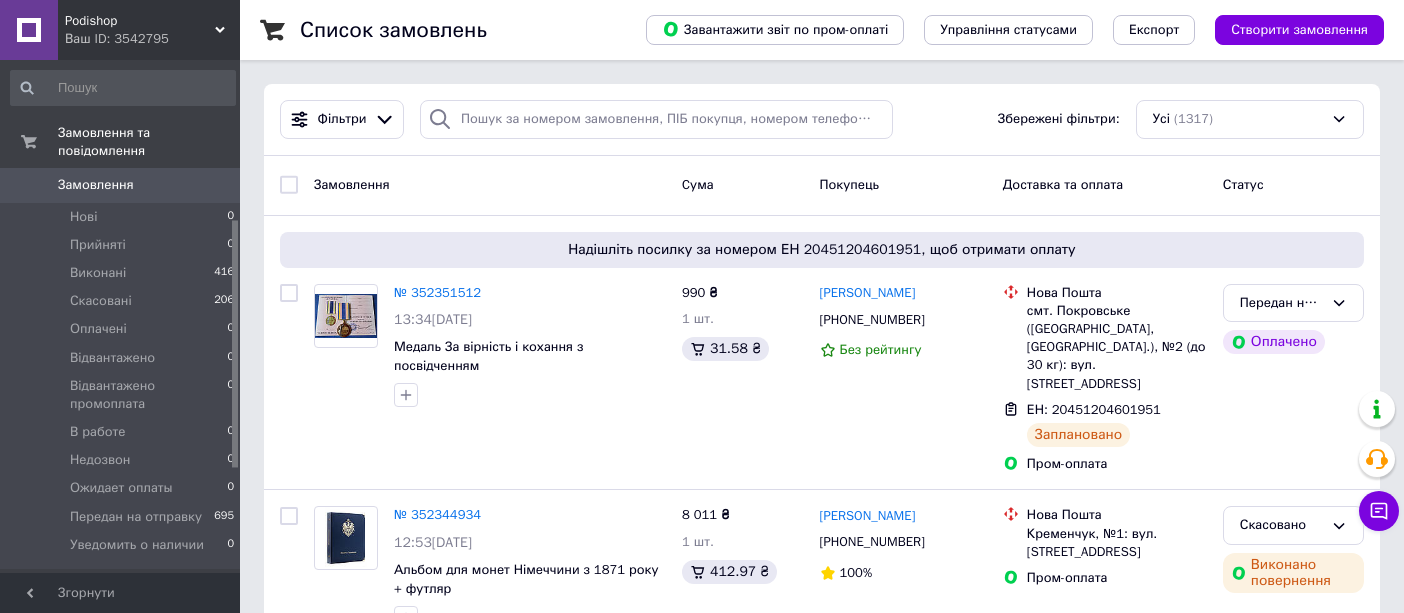 scroll, scrollTop: 0, scrollLeft: 0, axis: both 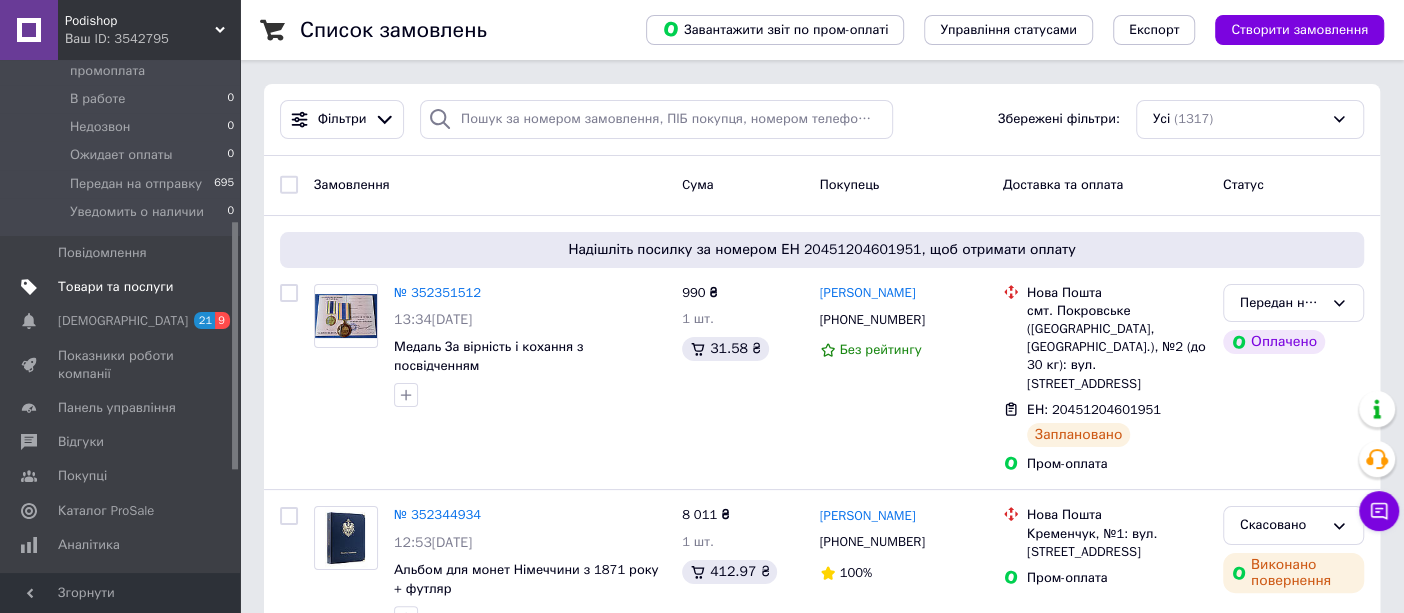 click on "Товари та послуги" at bounding box center (115, 287) 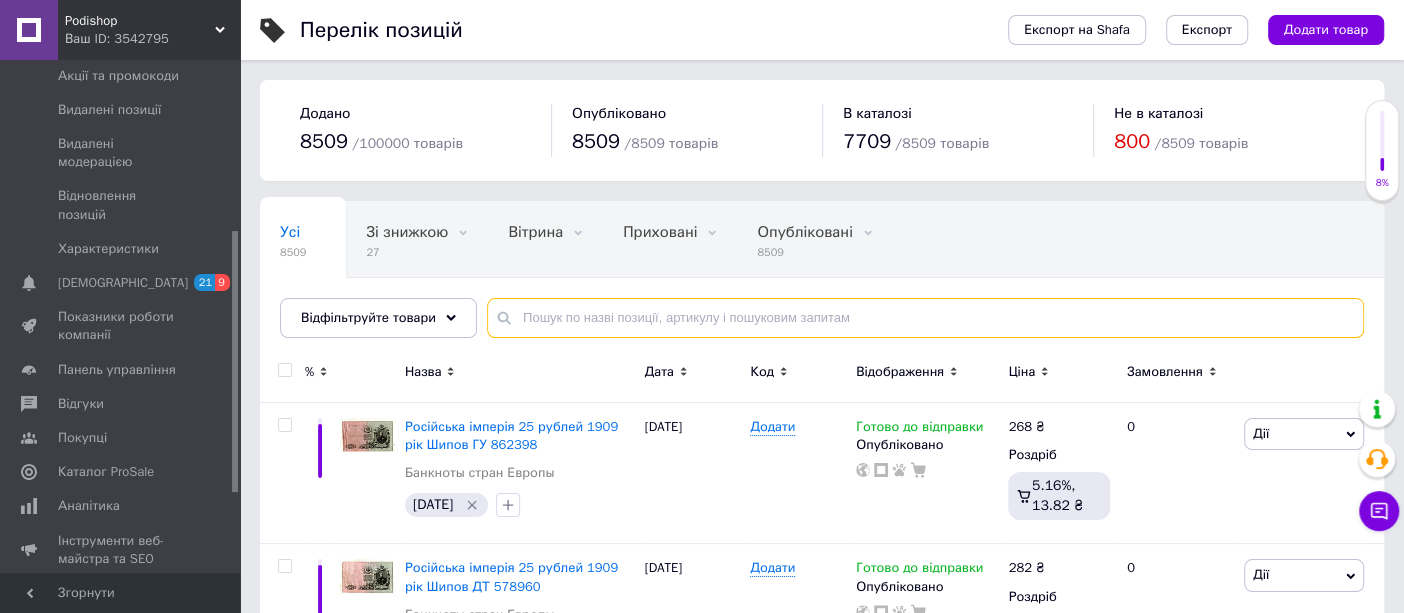click at bounding box center (925, 318) 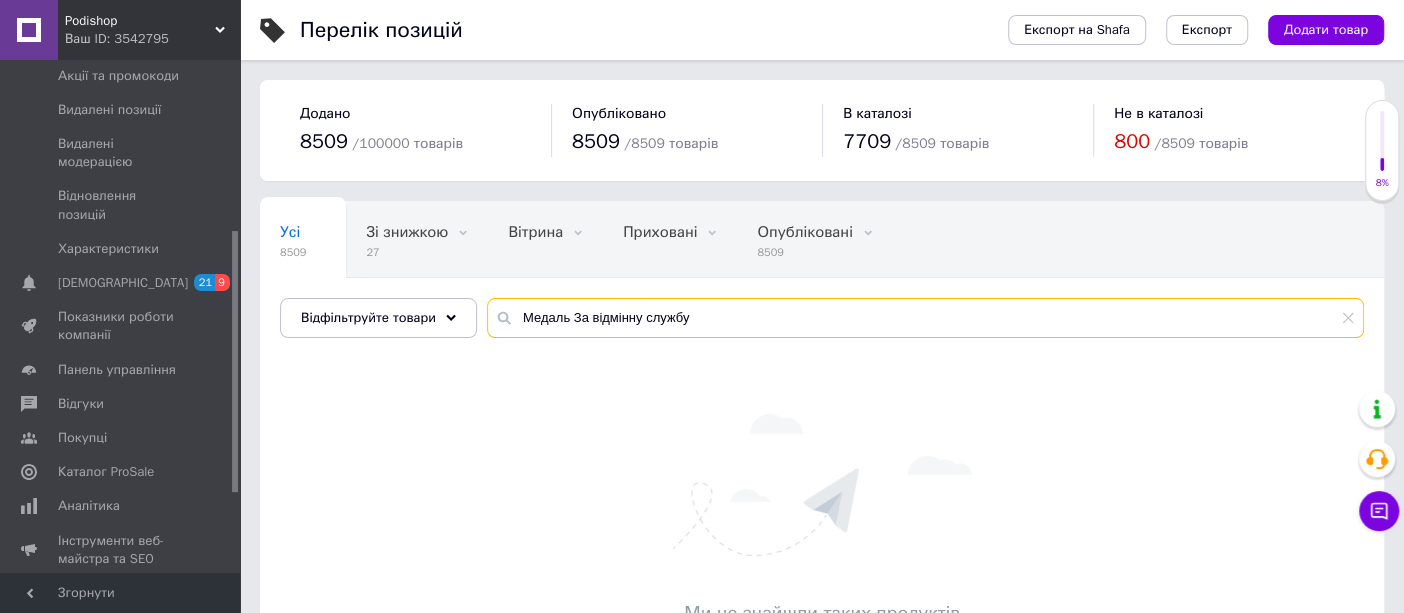 drag, startPoint x: 718, startPoint y: 312, endPoint x: 488, endPoint y: 329, distance: 230.62741 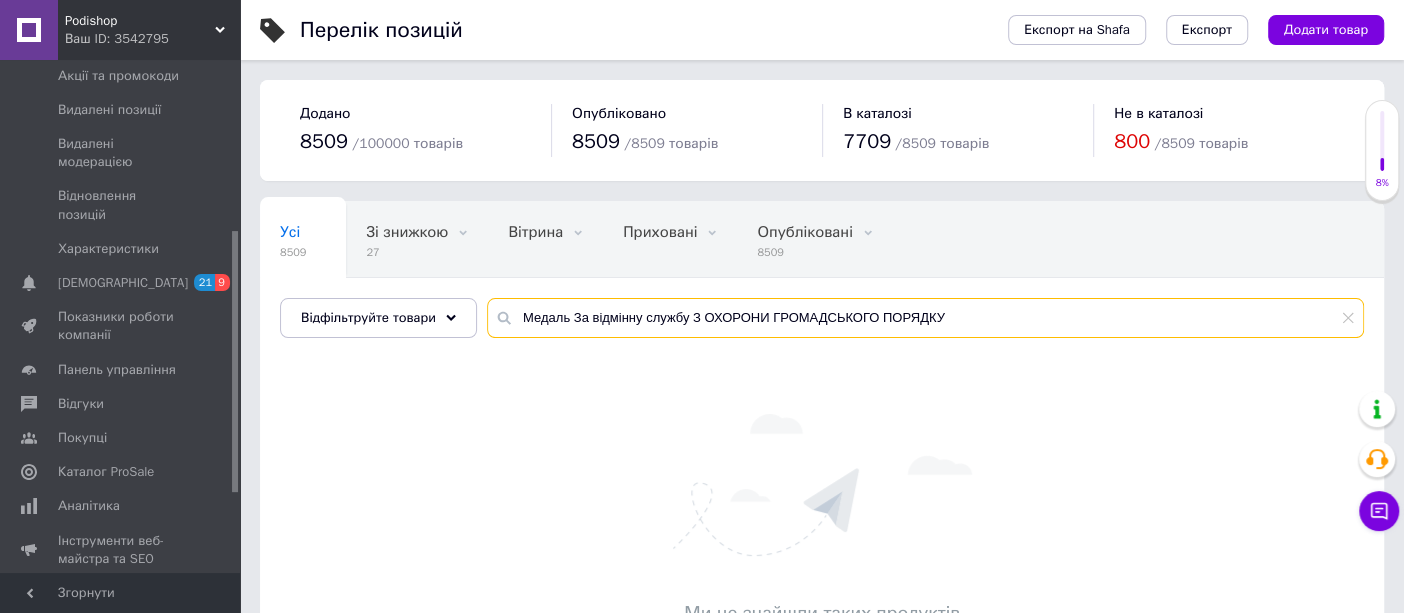 drag, startPoint x: 1024, startPoint y: 301, endPoint x: 494, endPoint y: 327, distance: 530.6373 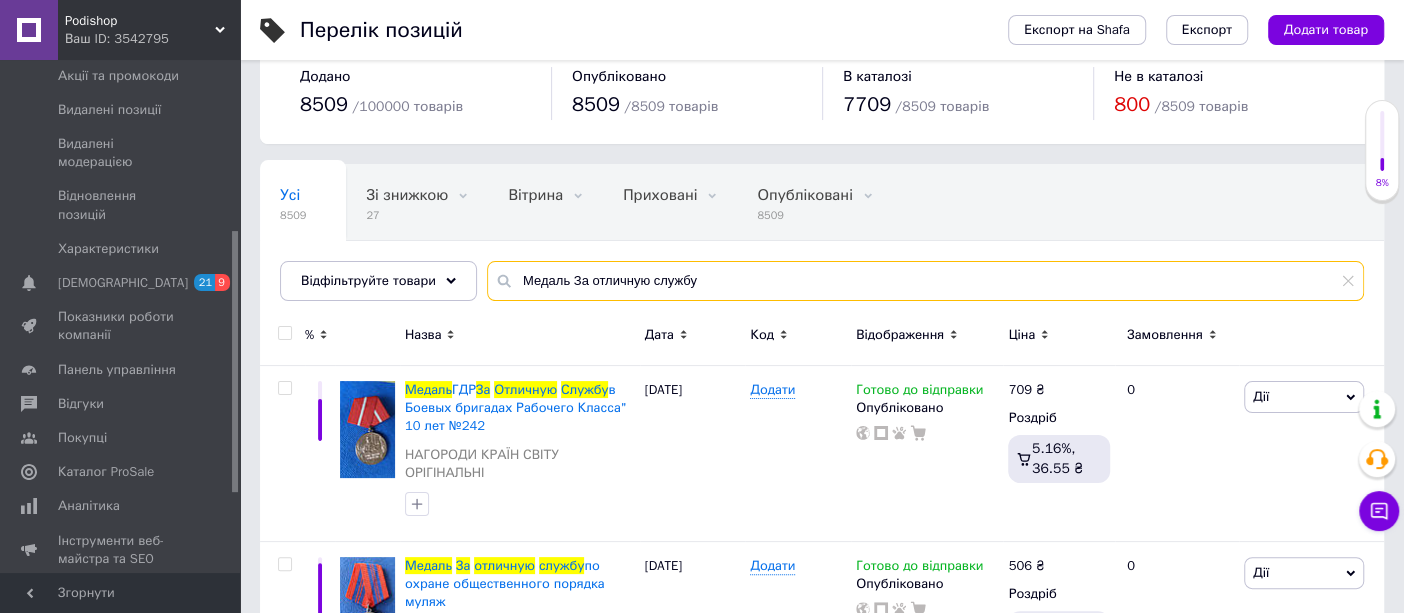 scroll, scrollTop: 122, scrollLeft: 0, axis: vertical 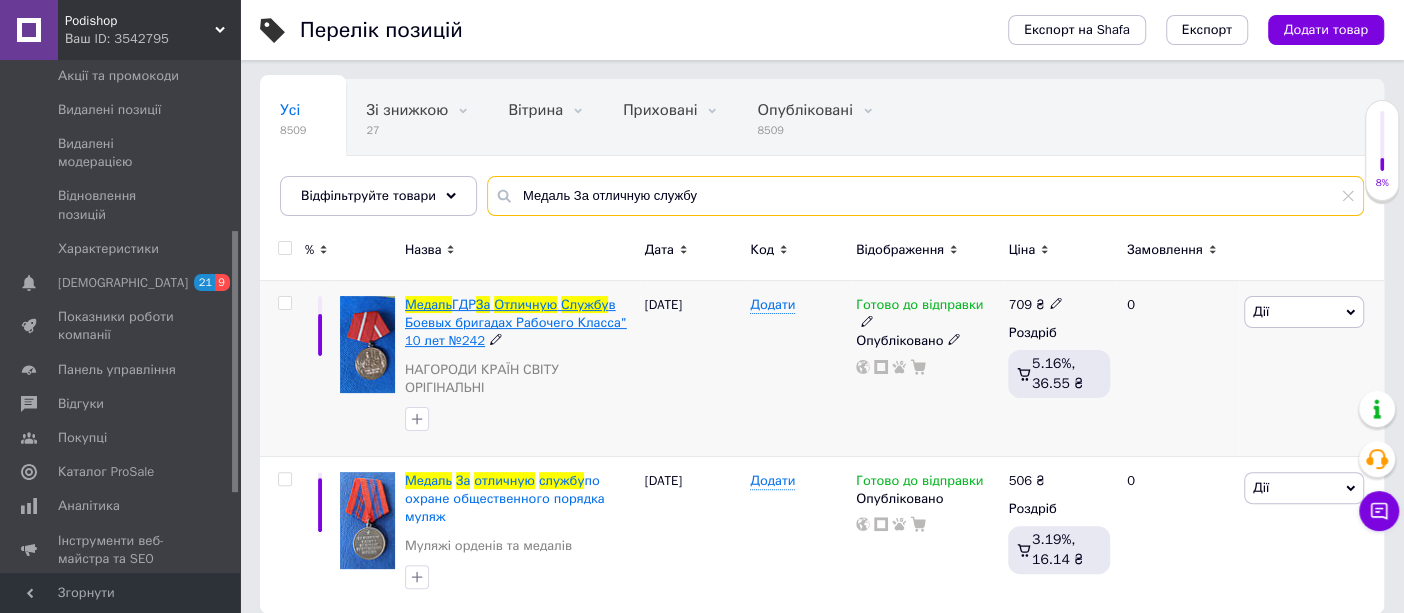type on "Медаль За отличную службу" 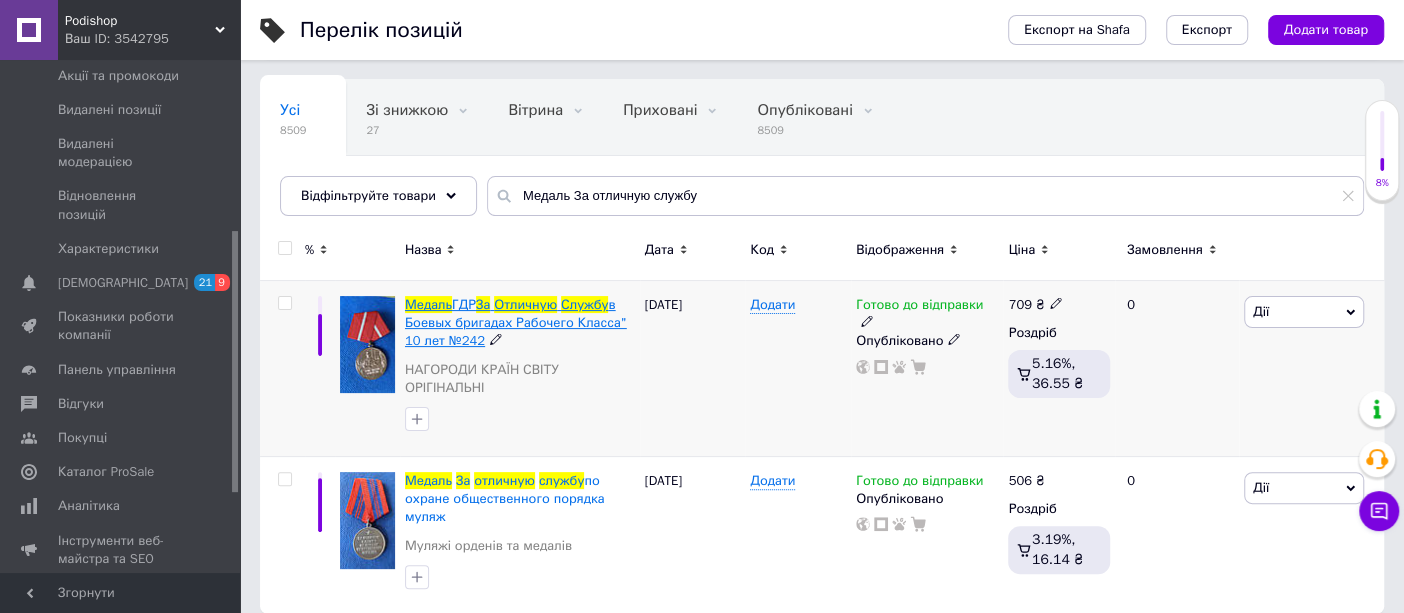 click on "в Боевых бригадах Рабочего Класса" 10 лет №242" at bounding box center [516, 322] 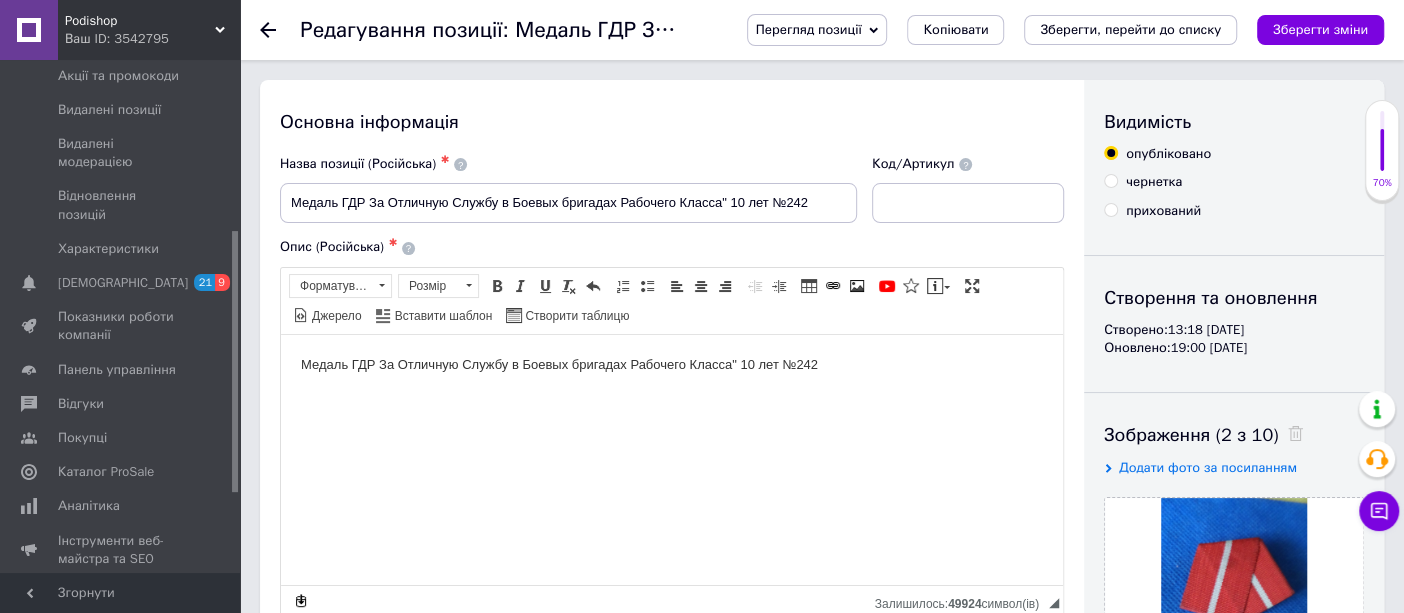 scroll, scrollTop: 0, scrollLeft: 0, axis: both 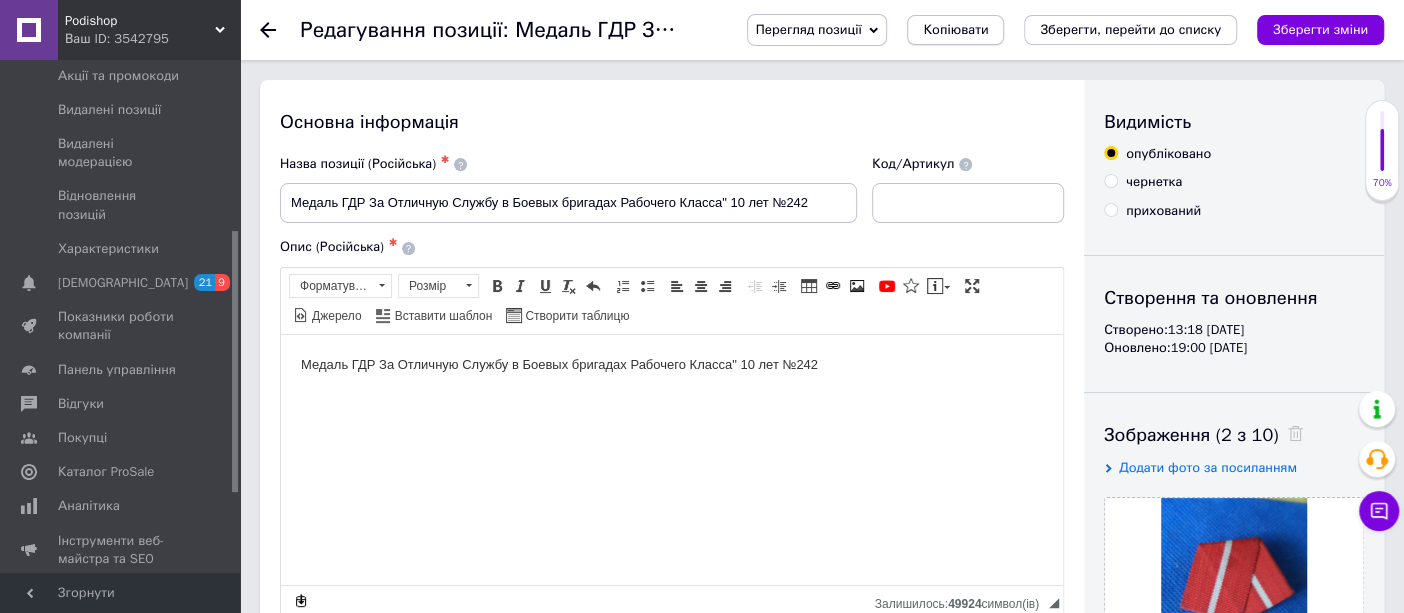 click on "Копіювати" at bounding box center (955, 30) 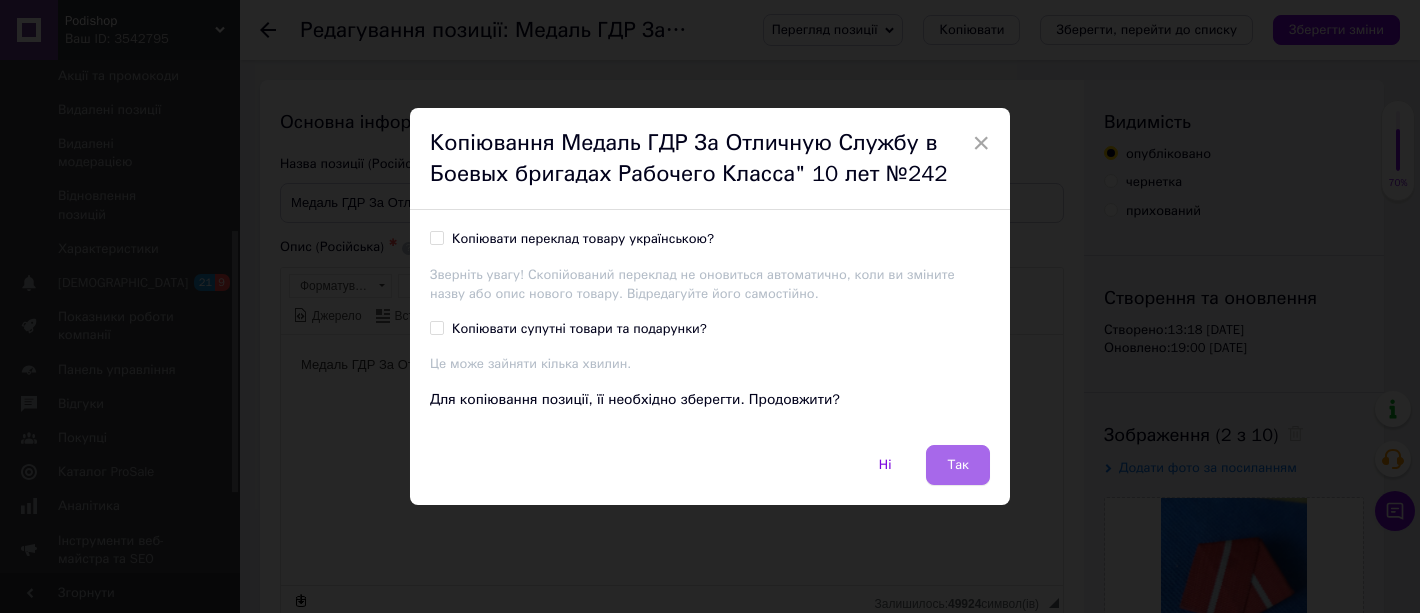 click on "Так" at bounding box center (958, 465) 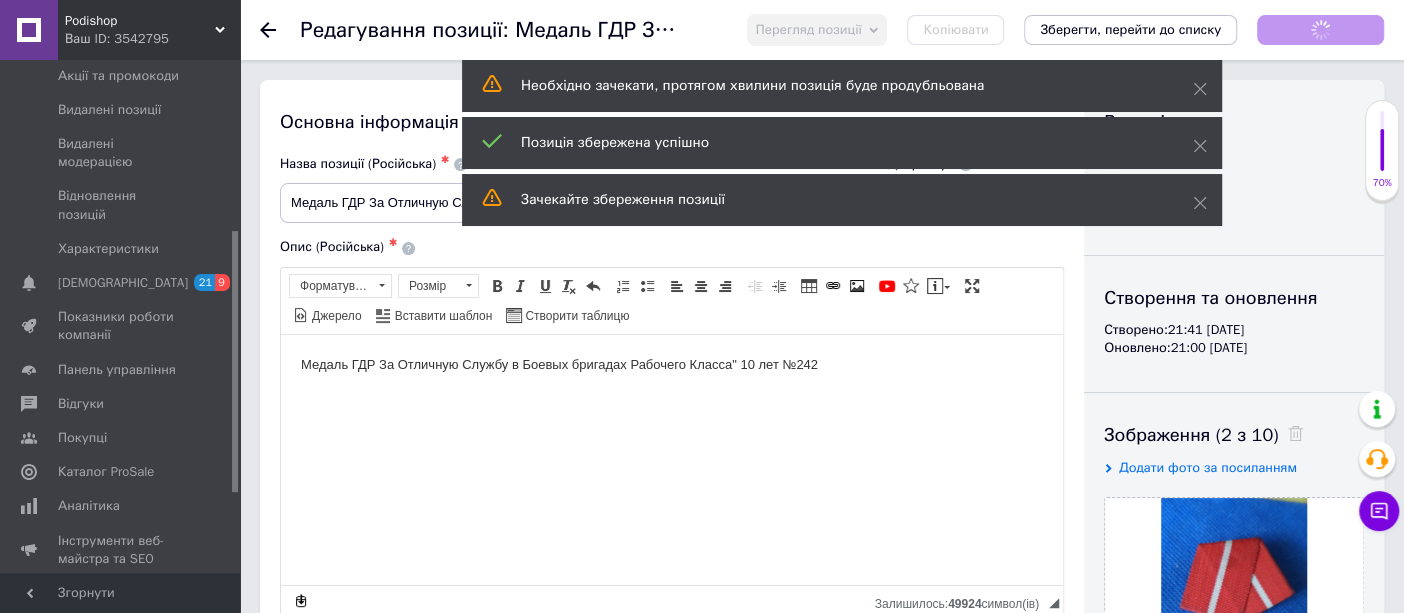 scroll, scrollTop: 0, scrollLeft: 0, axis: both 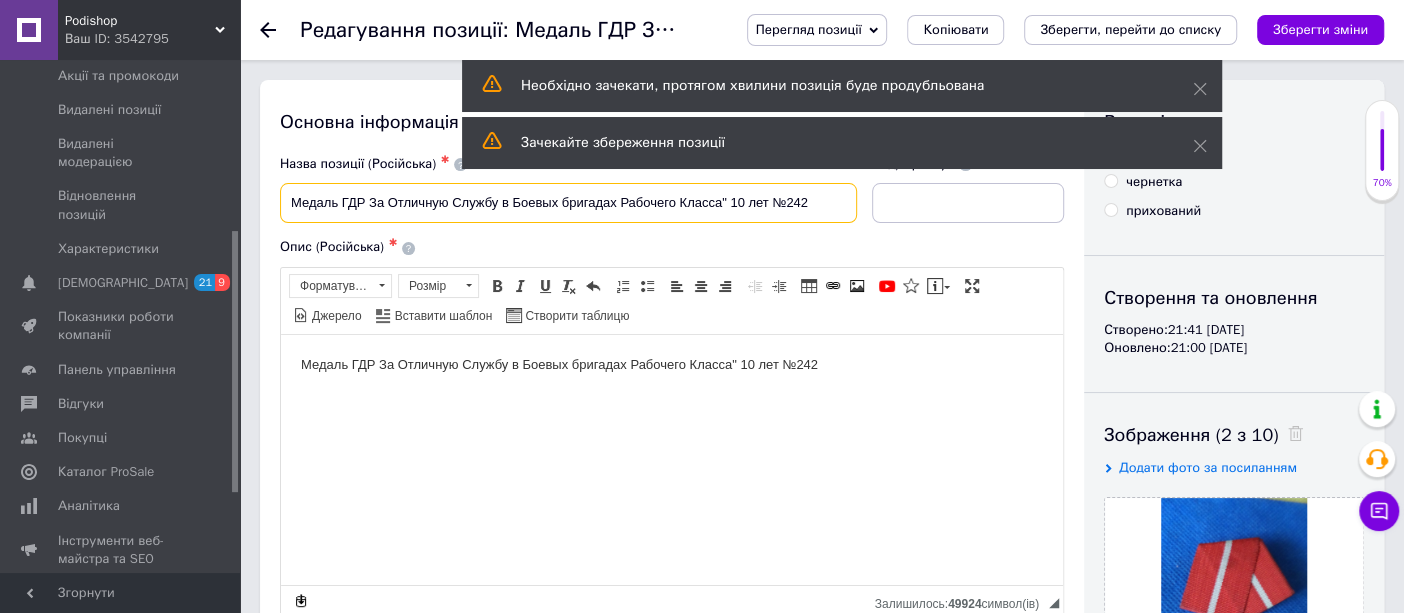drag, startPoint x: 824, startPoint y: 203, endPoint x: 293, endPoint y: 220, distance: 531.27203 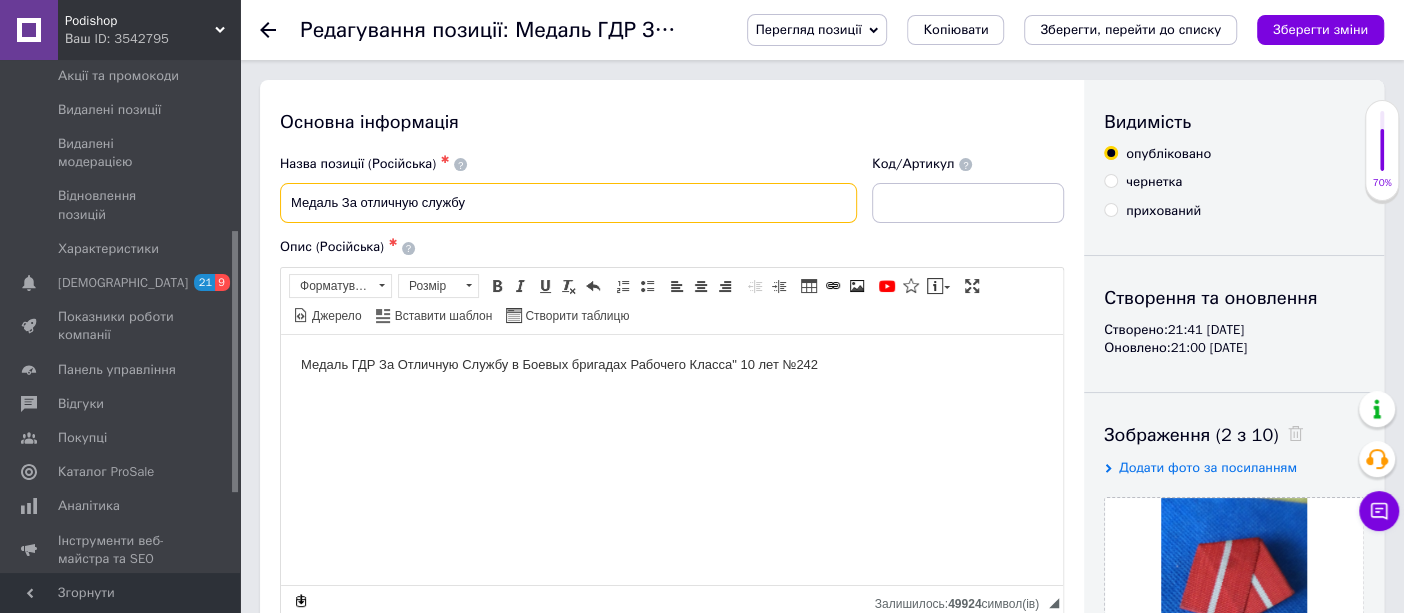 drag, startPoint x: 537, startPoint y: 210, endPoint x: 287, endPoint y: 236, distance: 251.34836 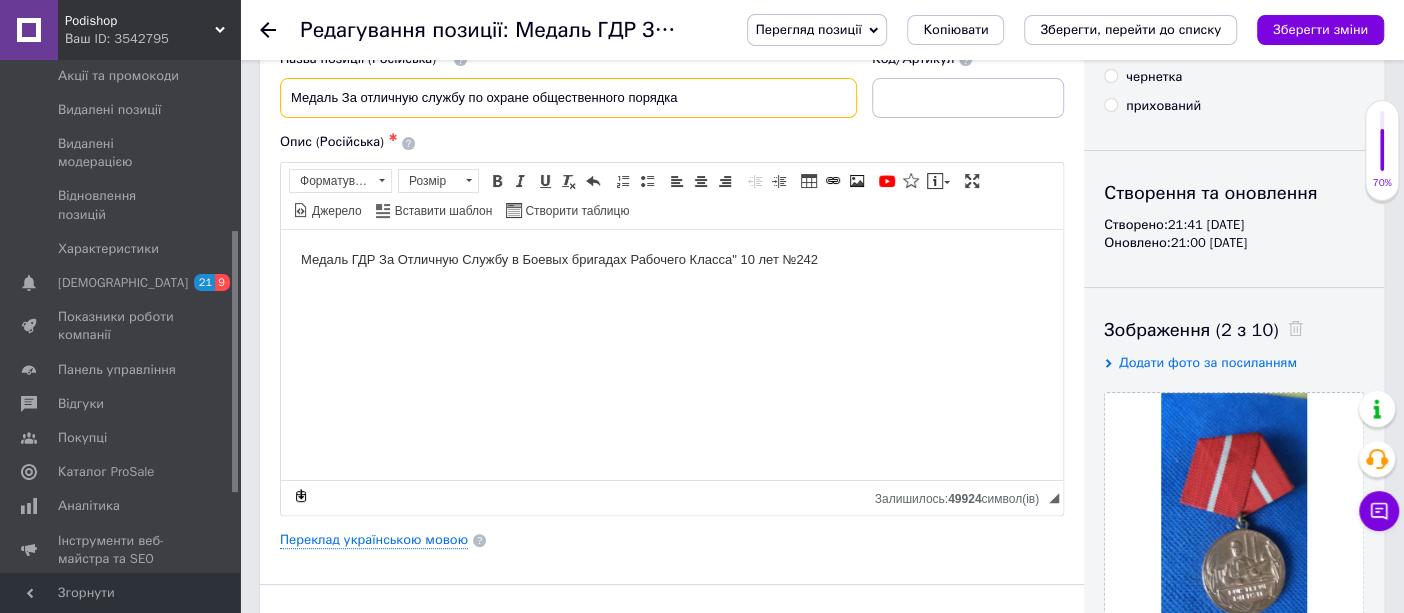 scroll, scrollTop: 111, scrollLeft: 0, axis: vertical 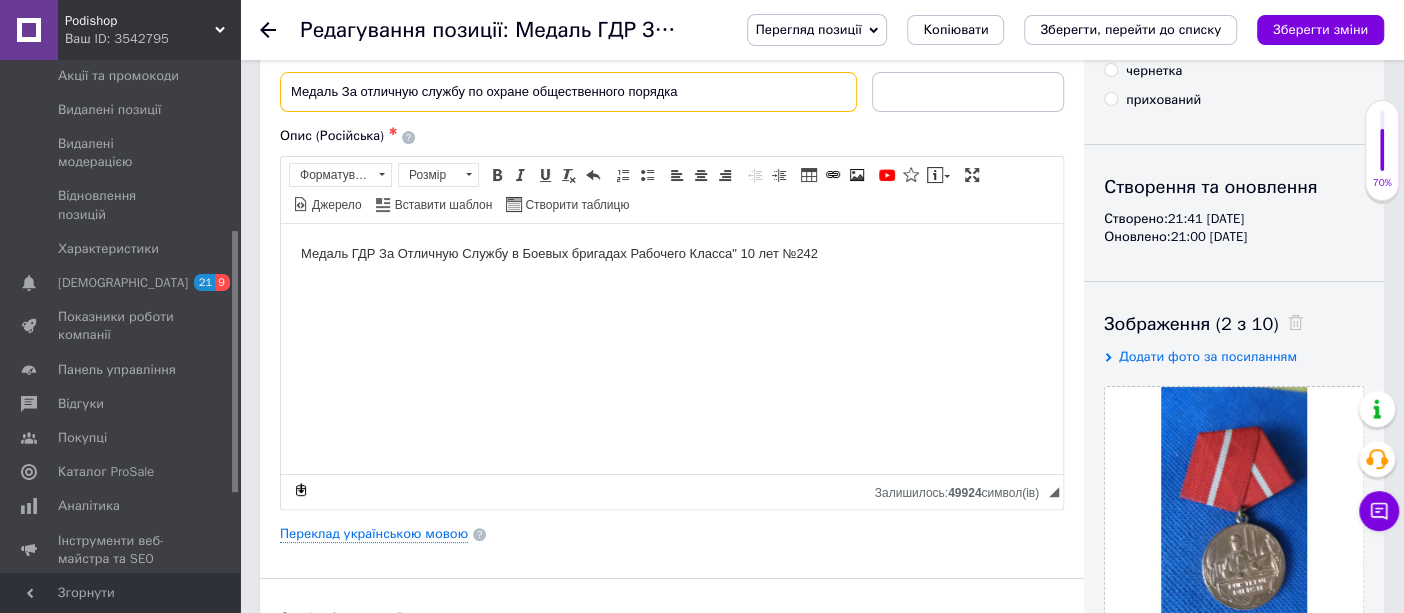 type on "Медаль За отличную службу по охране общественного порядка" 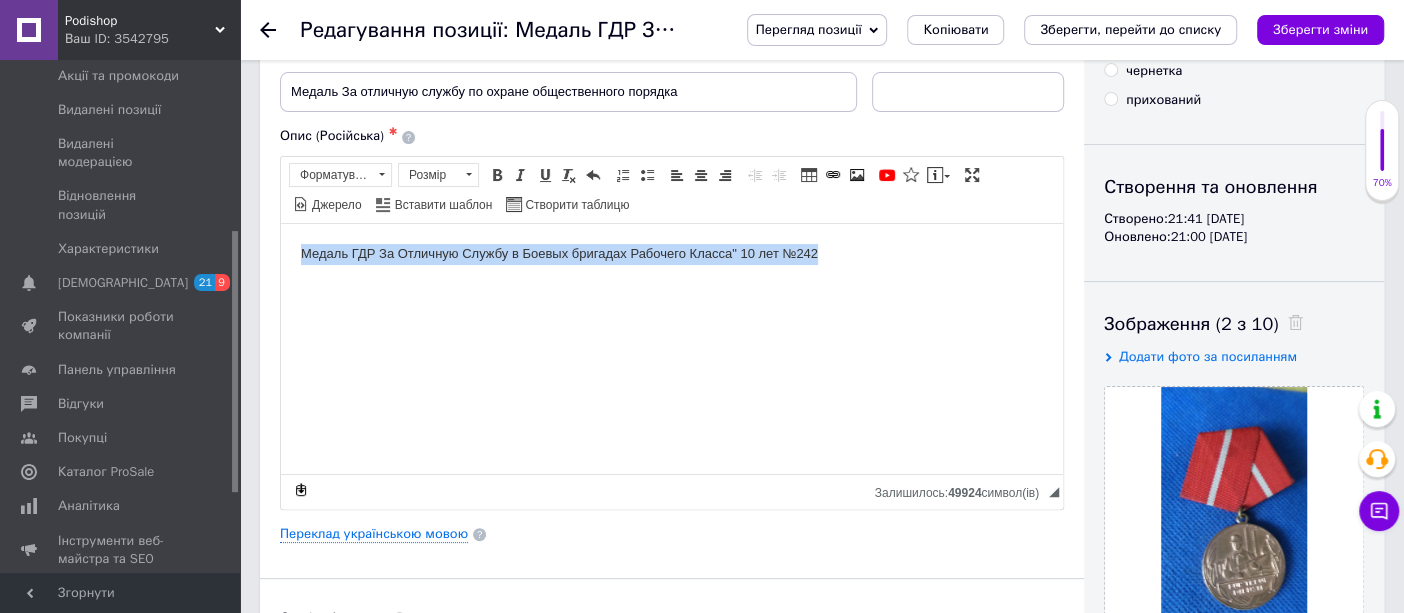 drag, startPoint x: 506, startPoint y: 255, endPoint x: 217, endPoint y: 248, distance: 289.08478 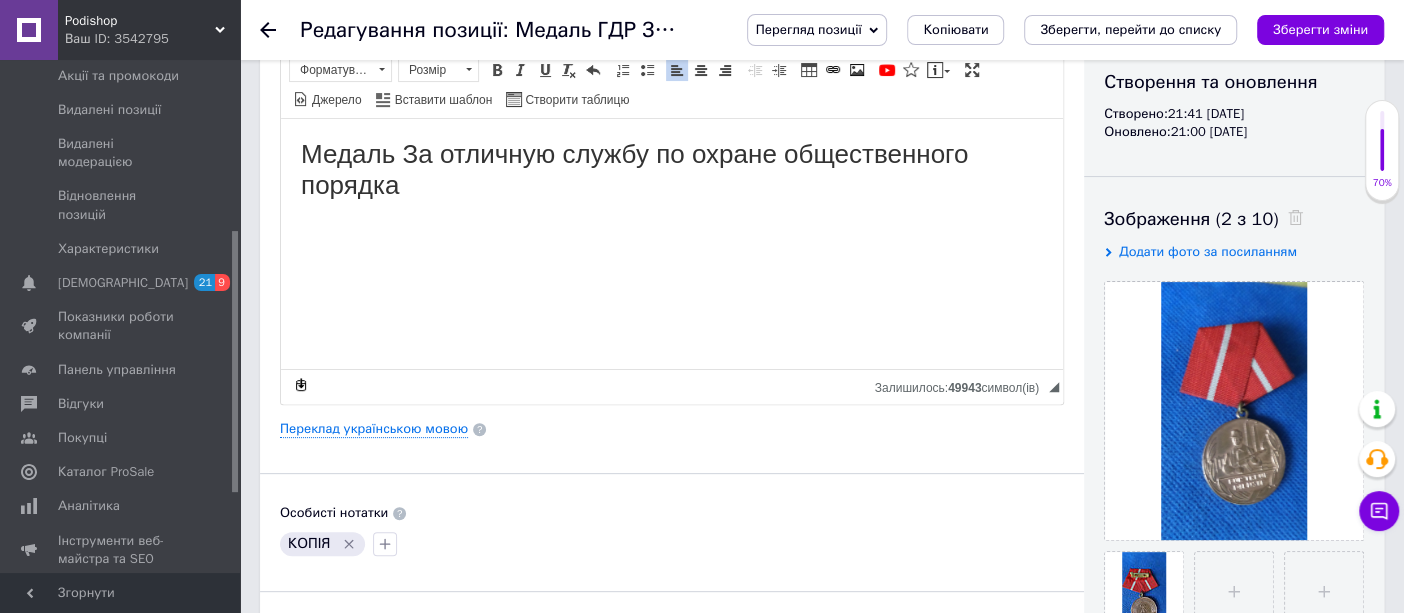 scroll, scrollTop: 222, scrollLeft: 0, axis: vertical 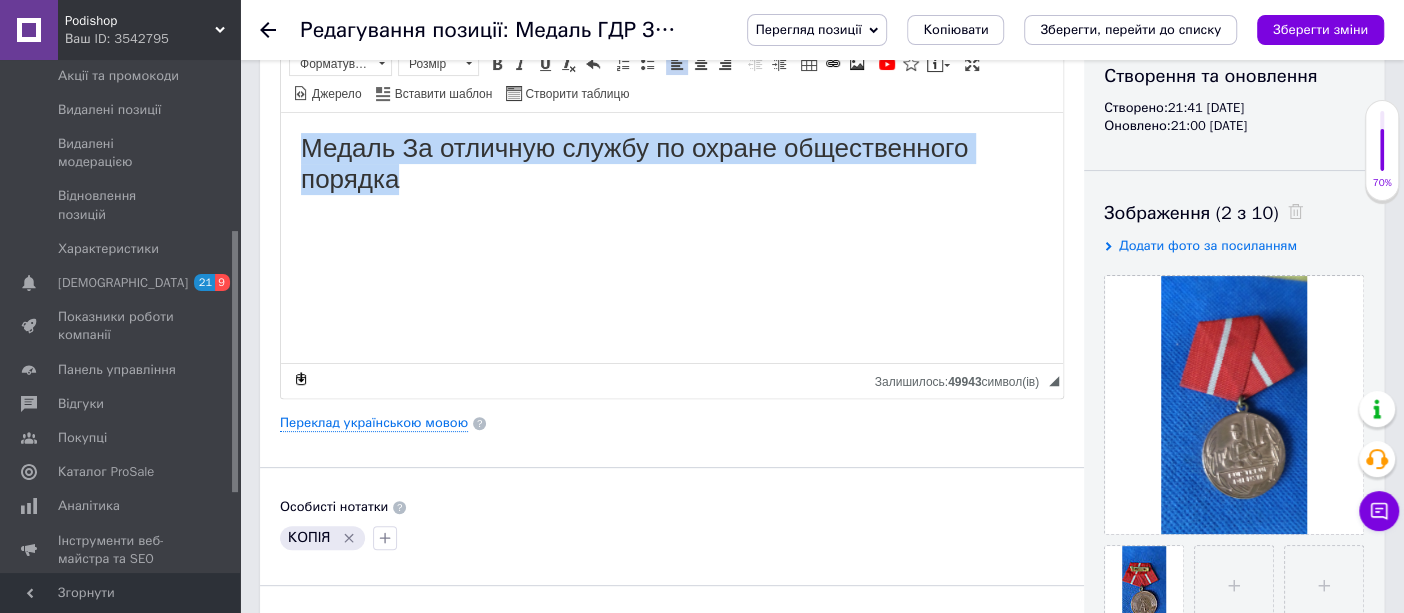 drag, startPoint x: 385, startPoint y: 171, endPoint x: 285, endPoint y: 147, distance: 102.83968 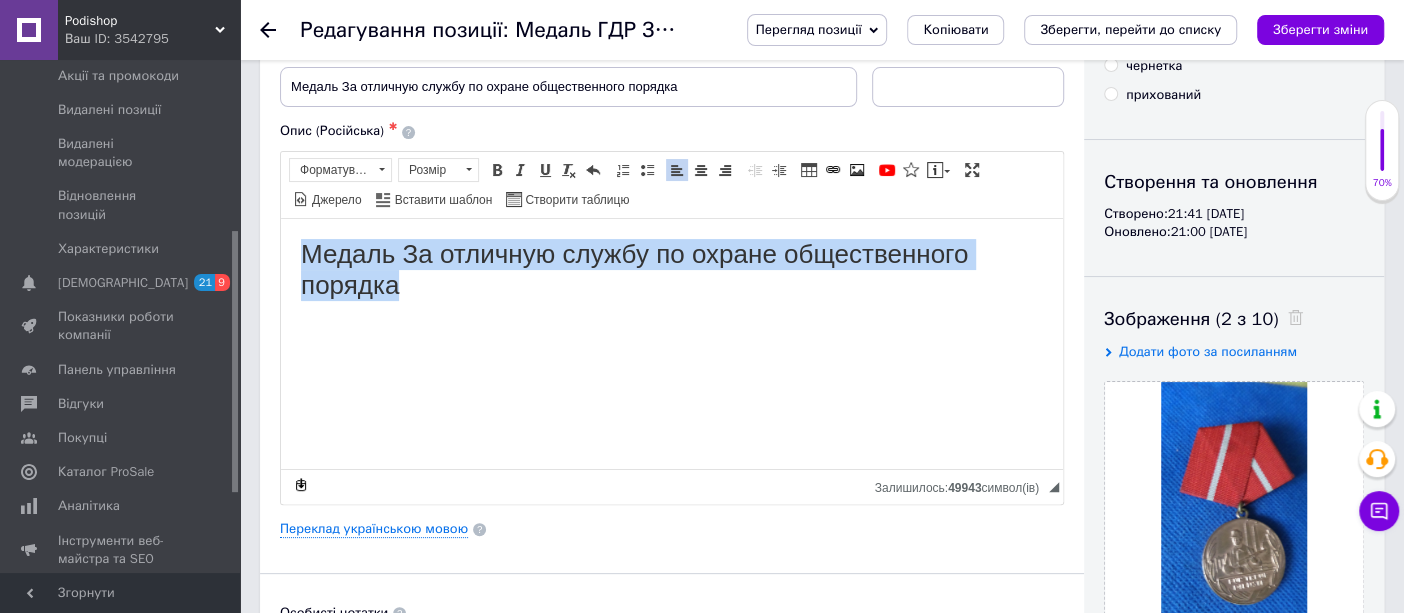 scroll, scrollTop: 111, scrollLeft: 0, axis: vertical 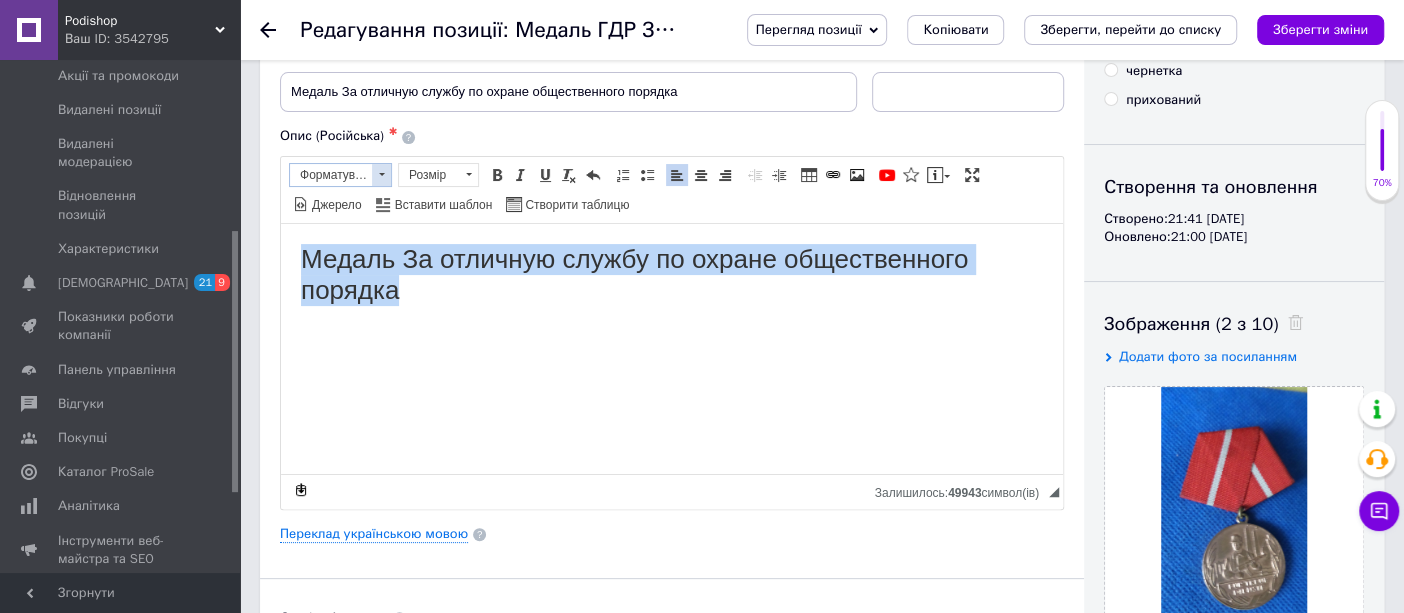 click at bounding box center [381, 175] 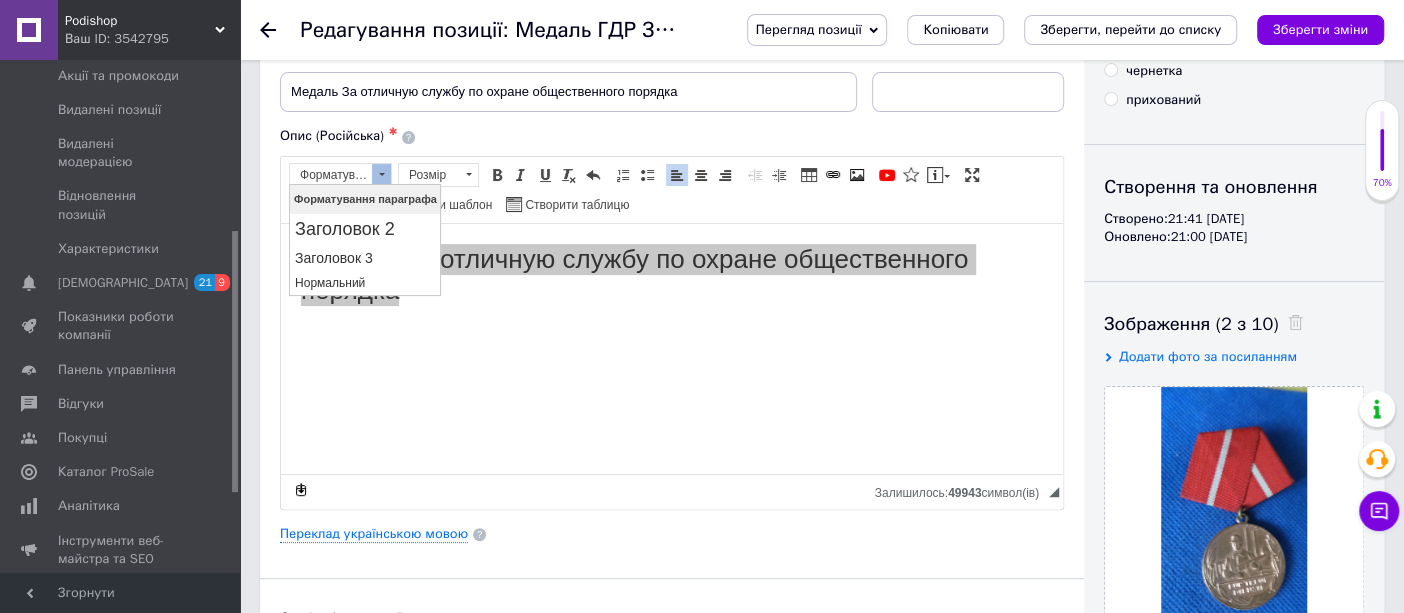 scroll, scrollTop: 0, scrollLeft: 0, axis: both 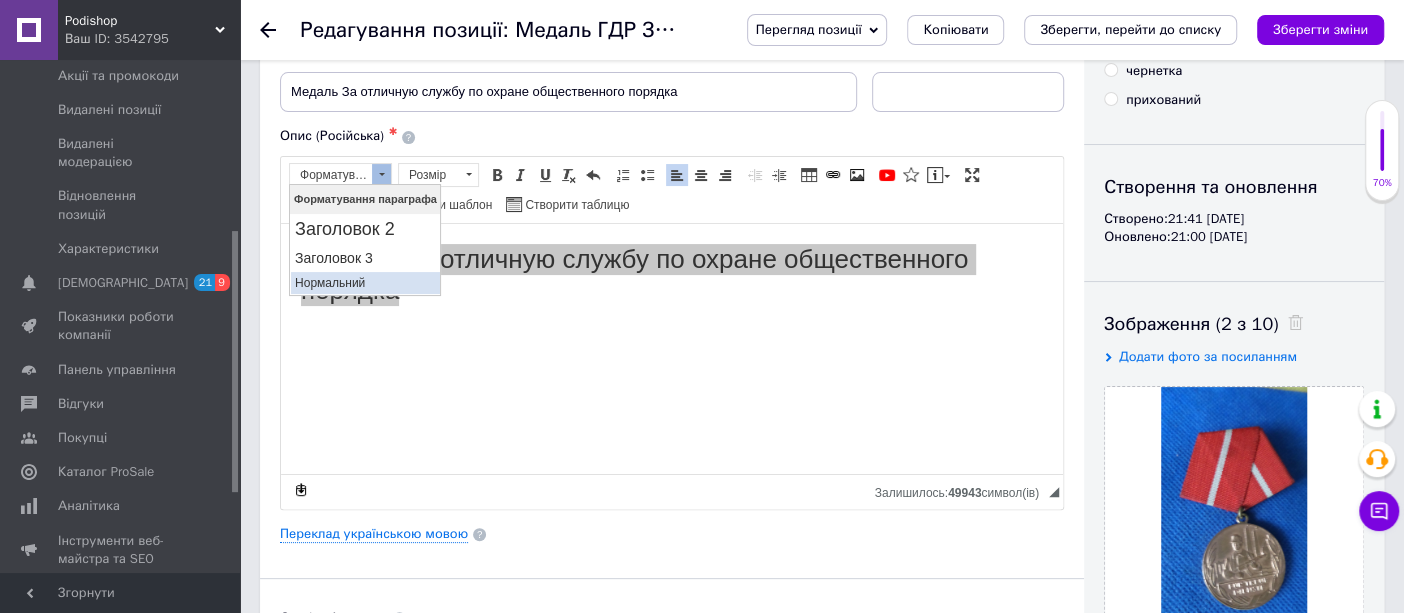 click on "Нормальний" at bounding box center [364, 282] 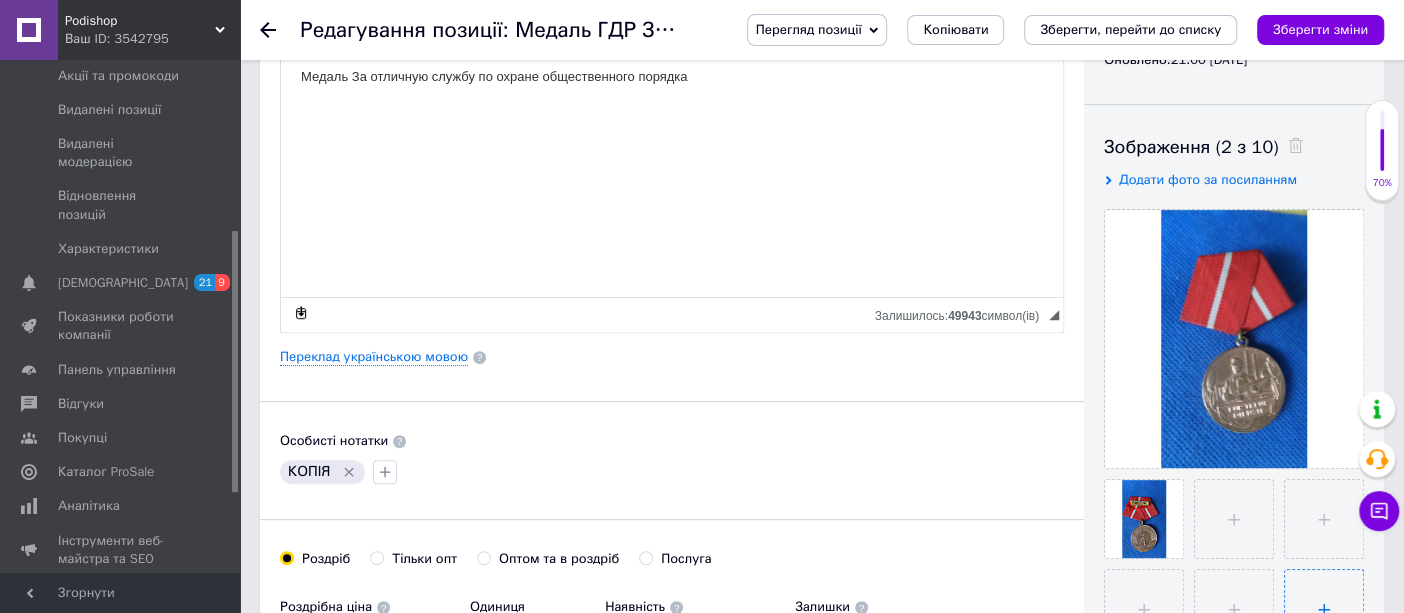 scroll, scrollTop: 444, scrollLeft: 0, axis: vertical 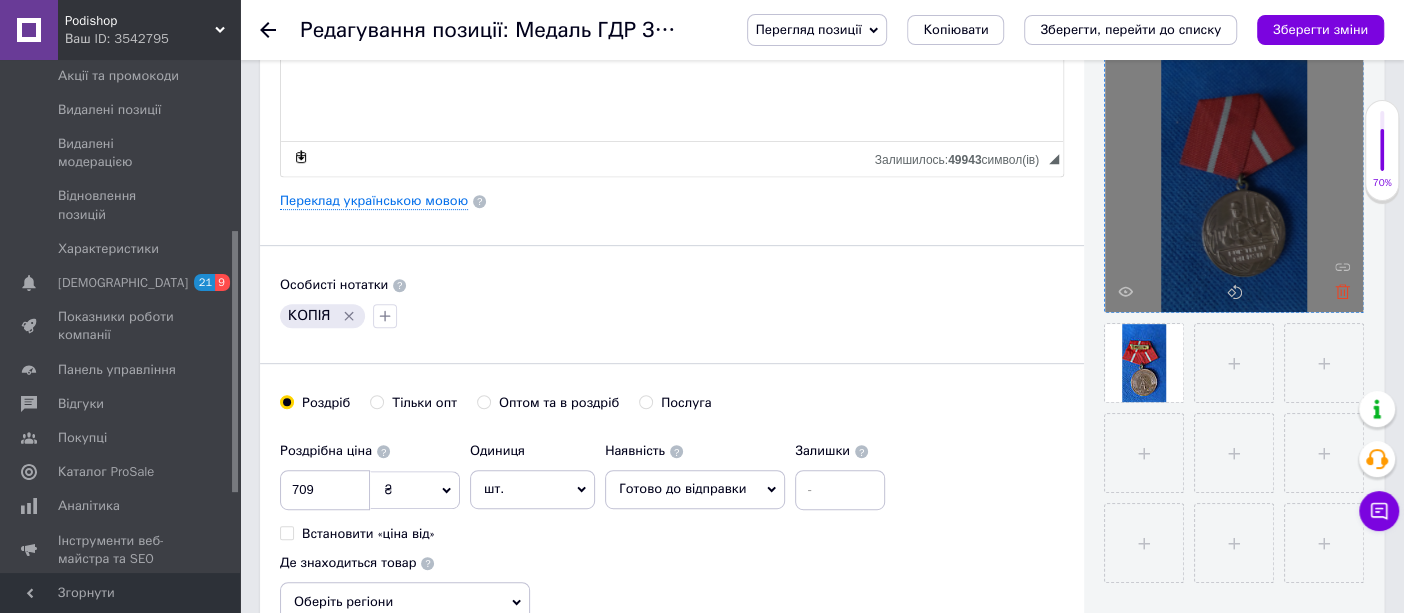 click 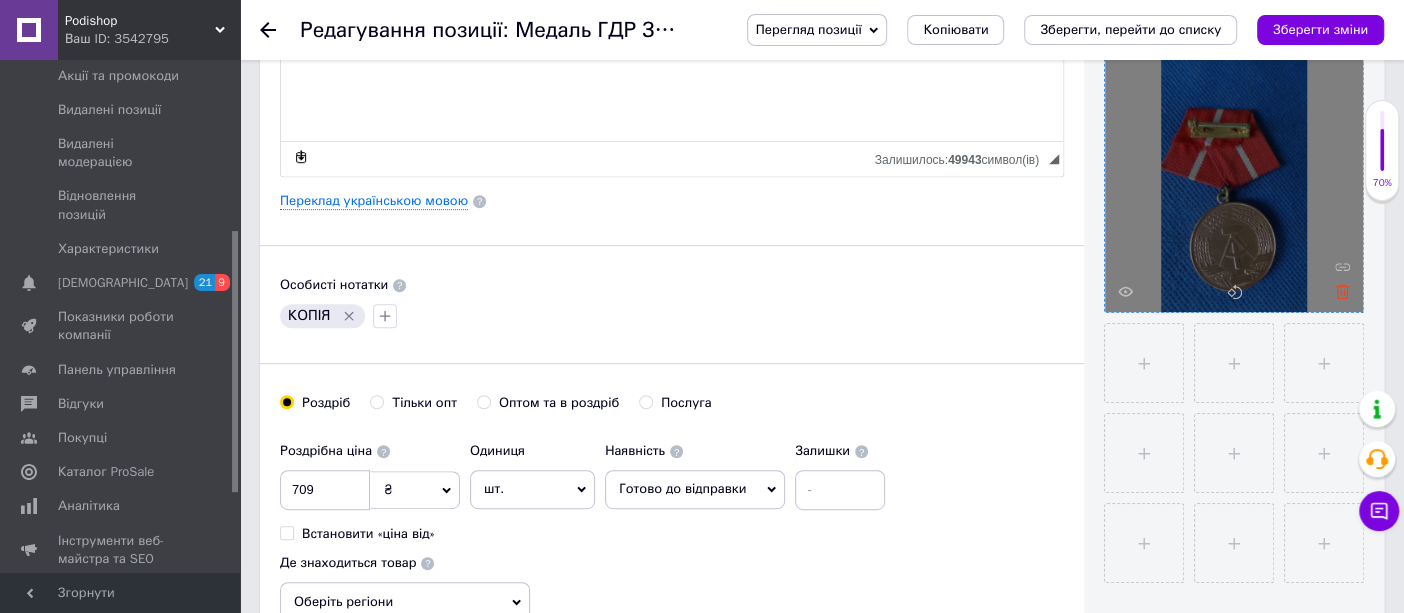 click 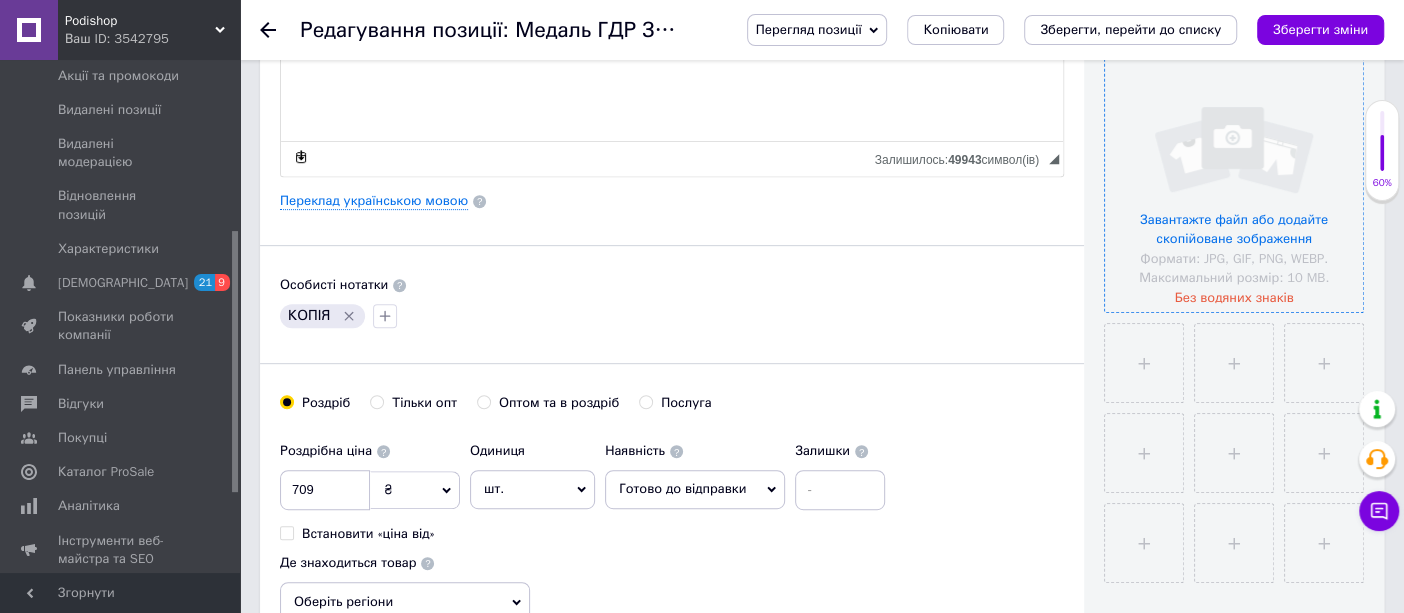 click at bounding box center (1234, 183) 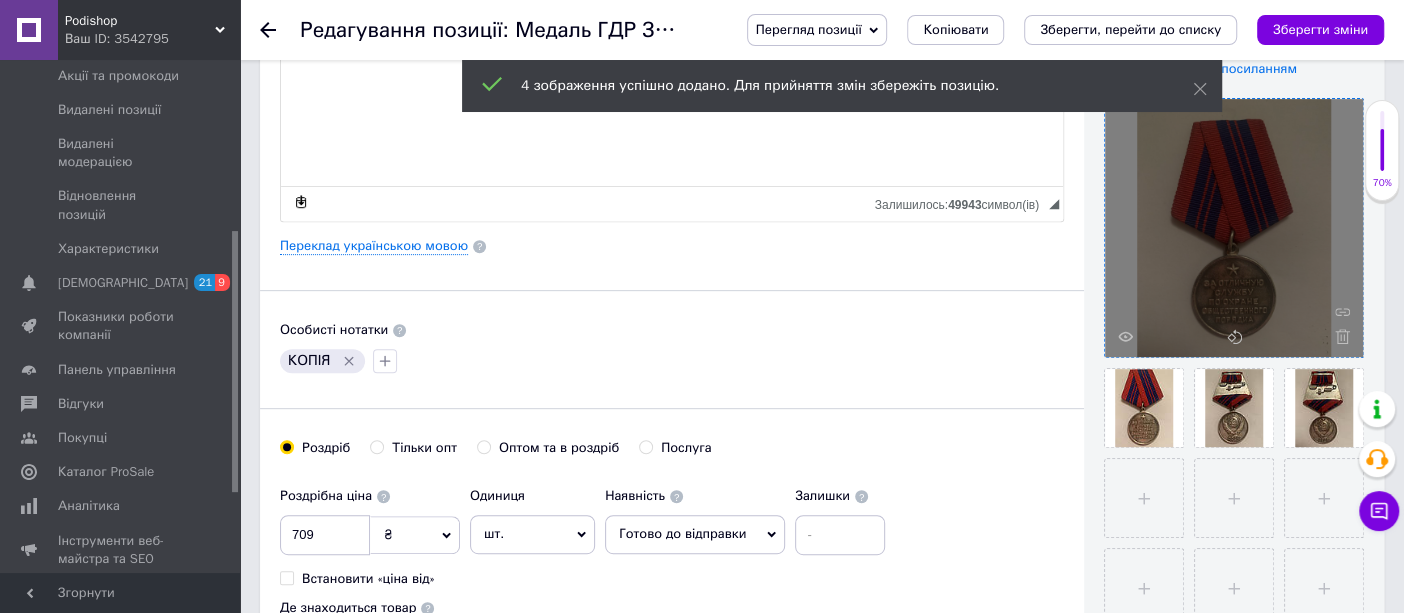 scroll, scrollTop: 666, scrollLeft: 0, axis: vertical 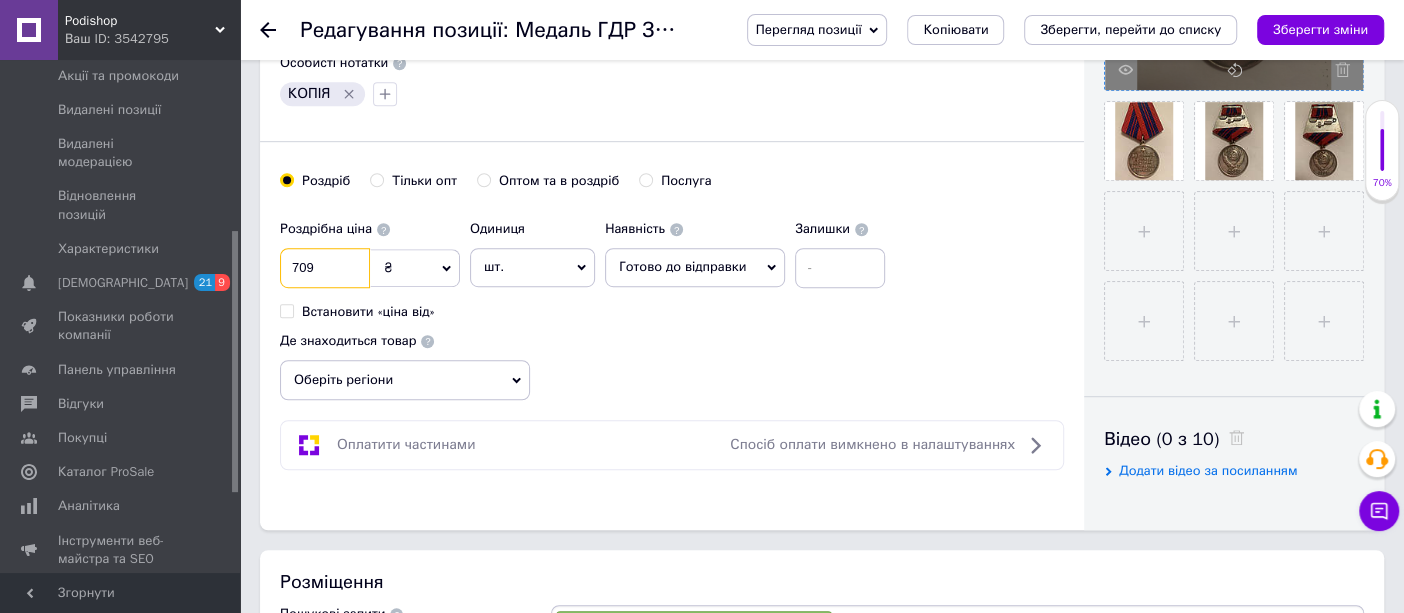 drag, startPoint x: 336, startPoint y: 261, endPoint x: 243, endPoint y: 275, distance: 94.04786 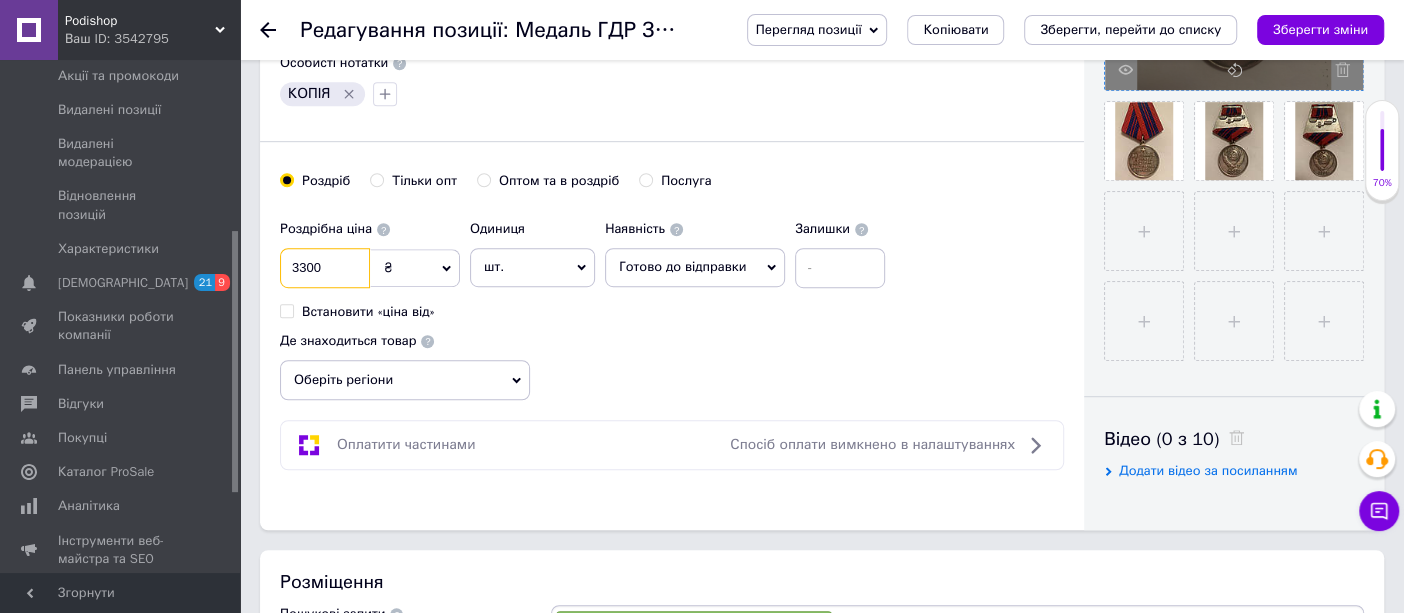 type on "3300" 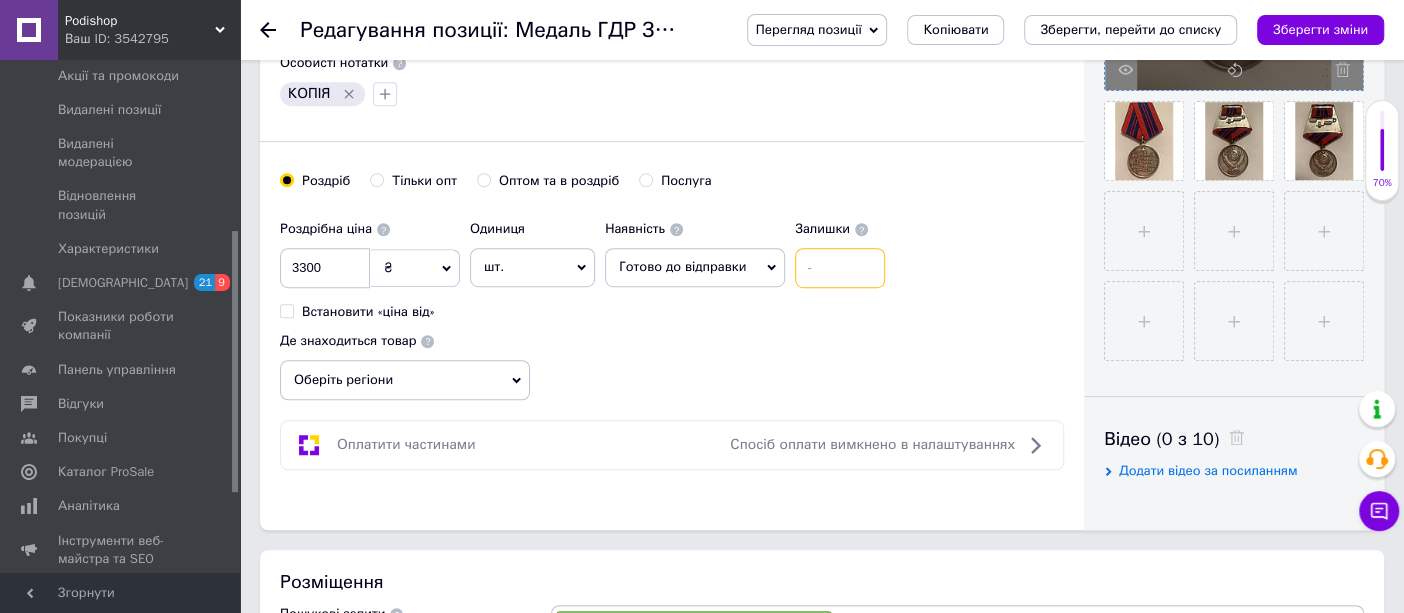 click at bounding box center [840, 268] 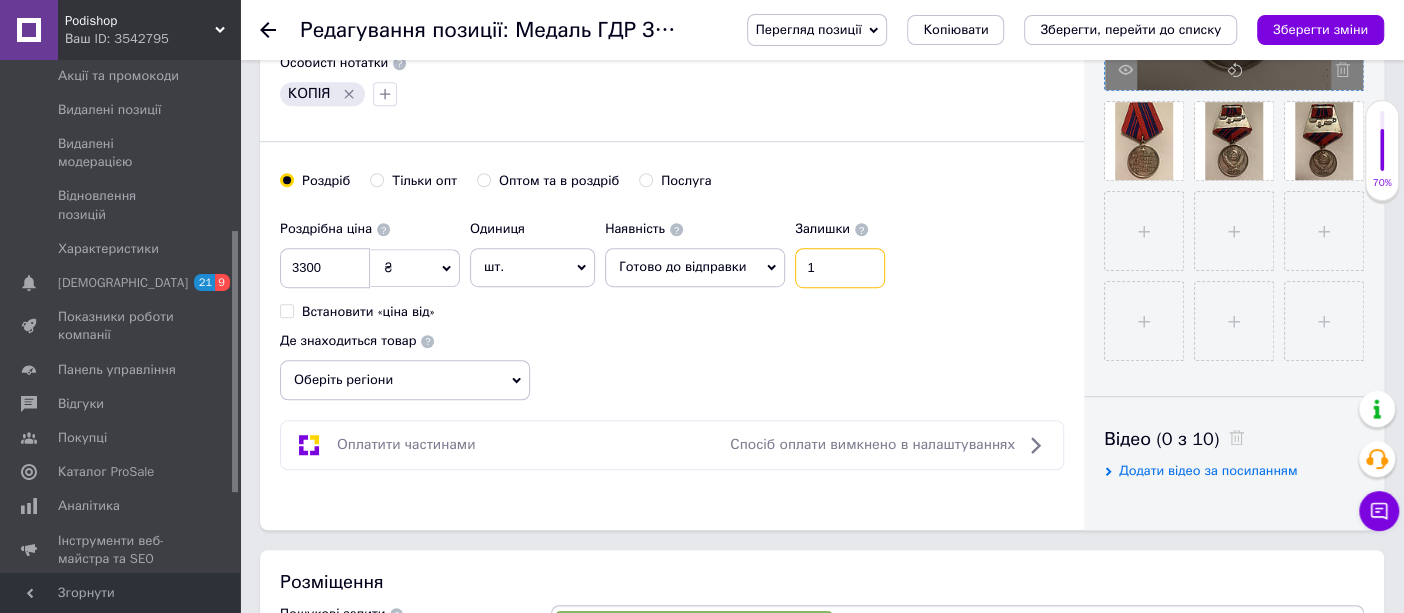 type on "1" 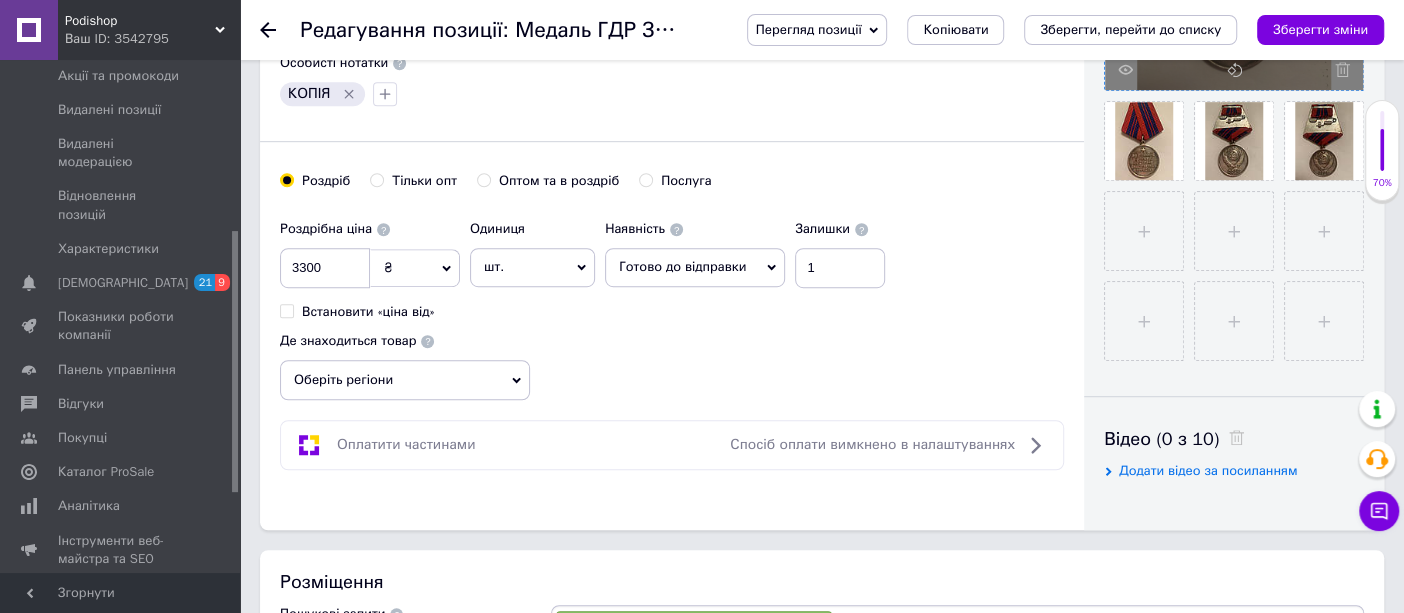 click on "Роздрібна ціна 3300 ₴ $ EUR CHF GBP ¥ PLN ₸ MDL HUF KGS CNY TRY KRW lei Встановити «ціна від» Одиниця шт. Популярне комплект упаковка кв.м пара м кг пог.м послуга т а автоцистерна ампула б балон банка блістер бобіна бочка [PERSON_NAME] бухта в ват виїзд відро г г га година гр/кв.м гігакалорія д дав два місяці день доба доза є єврокуб з зміна к кВт каністра карат кв.дм кв.м кв.см кв.фут квартал кг кг/кв.м км колесо комплект коробка куб.дм куб.м л л лист м м мВт мл мм моток місяць мішок н набір номер о об'єкт од. п палетомісце пара партія пач пог.м послуга посівна одиниця птахомісце півроку пігулка" at bounding box center [672, 305] 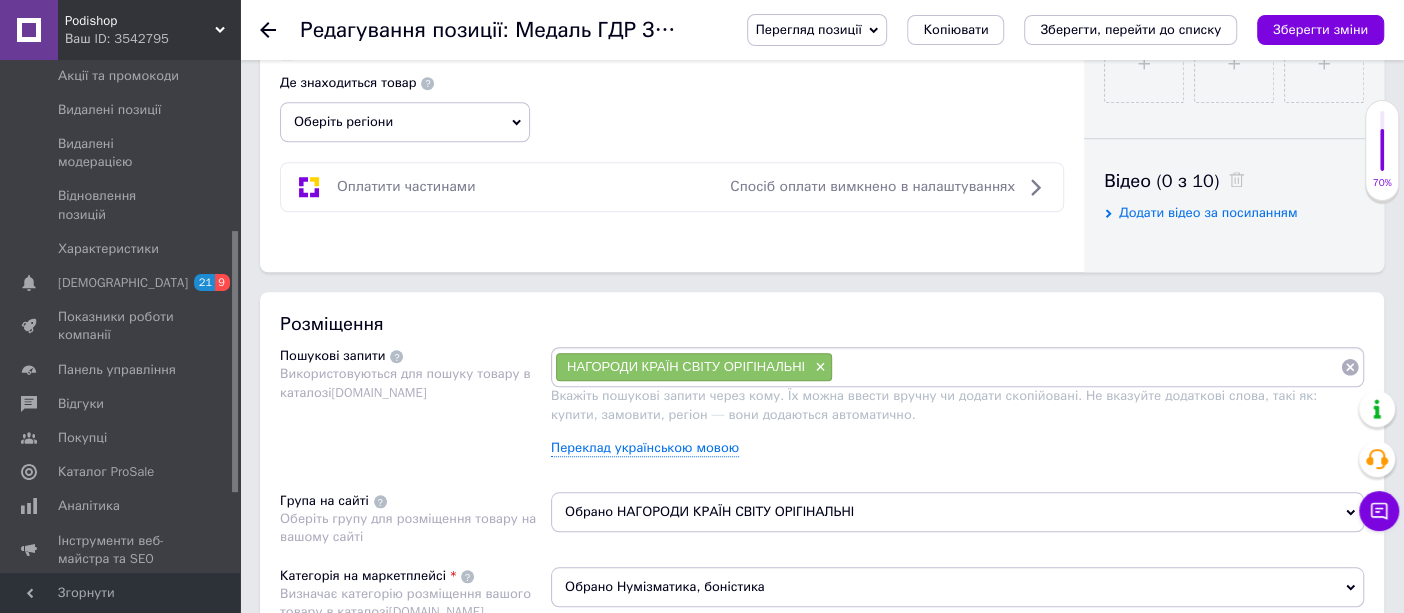 scroll, scrollTop: 1000, scrollLeft: 0, axis: vertical 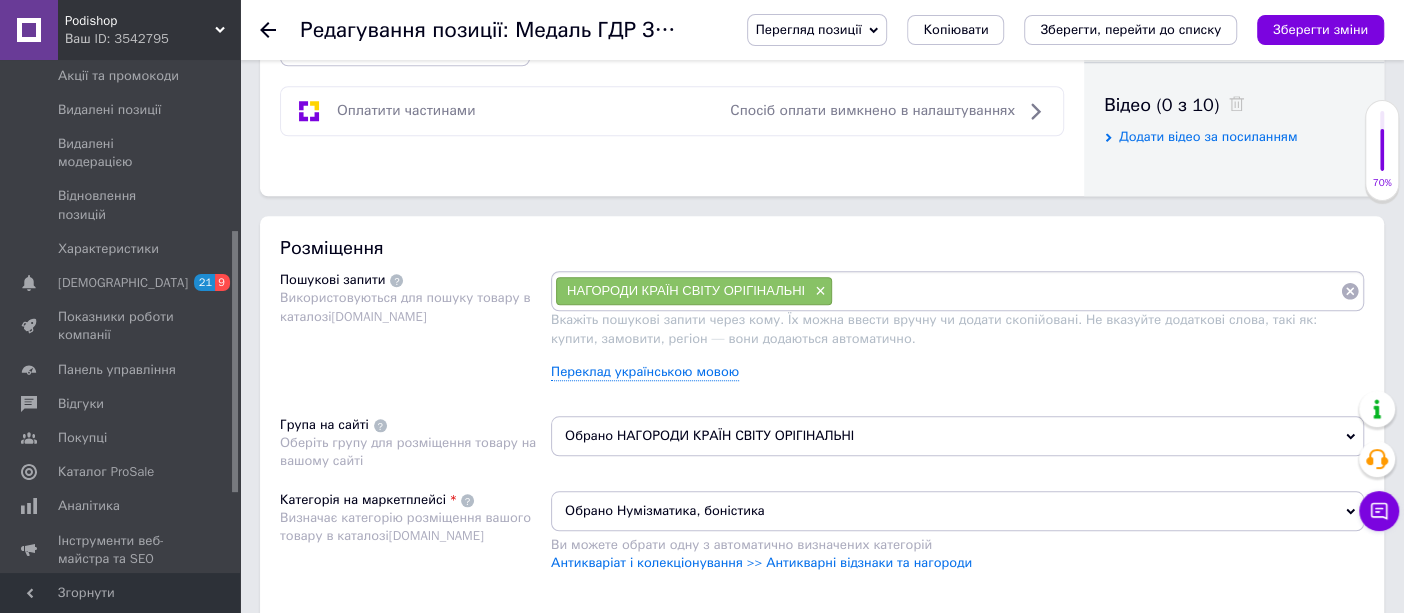 click at bounding box center [1086, 291] 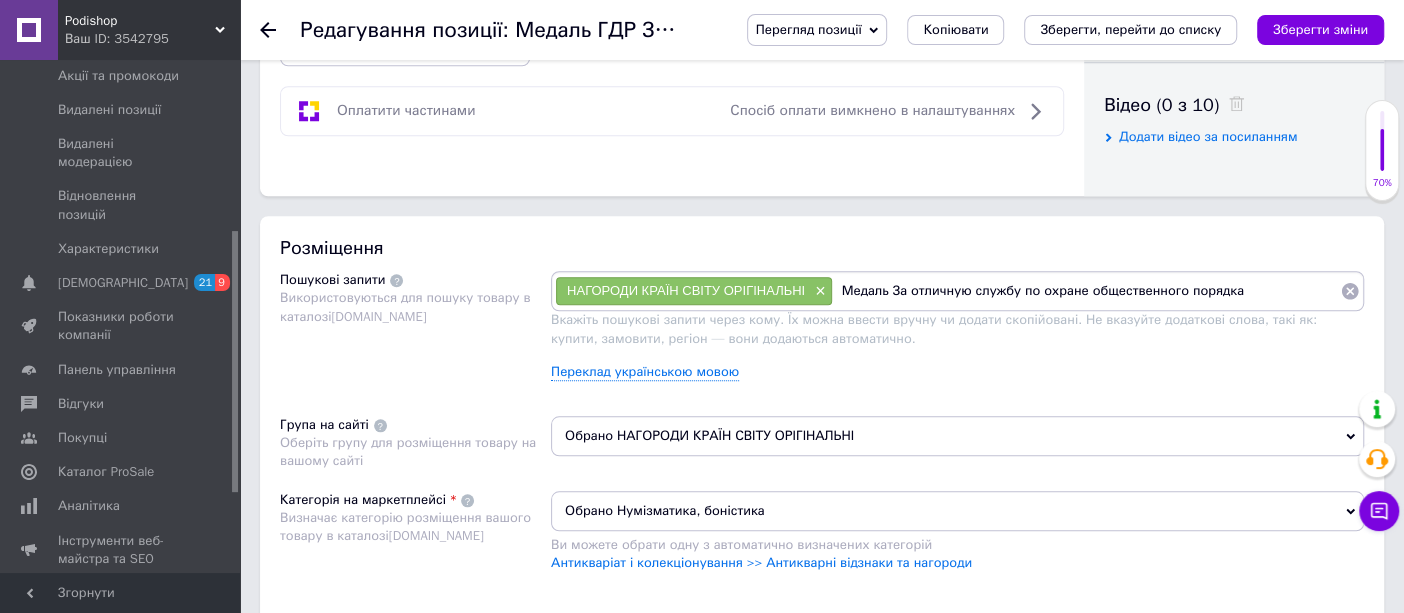 type 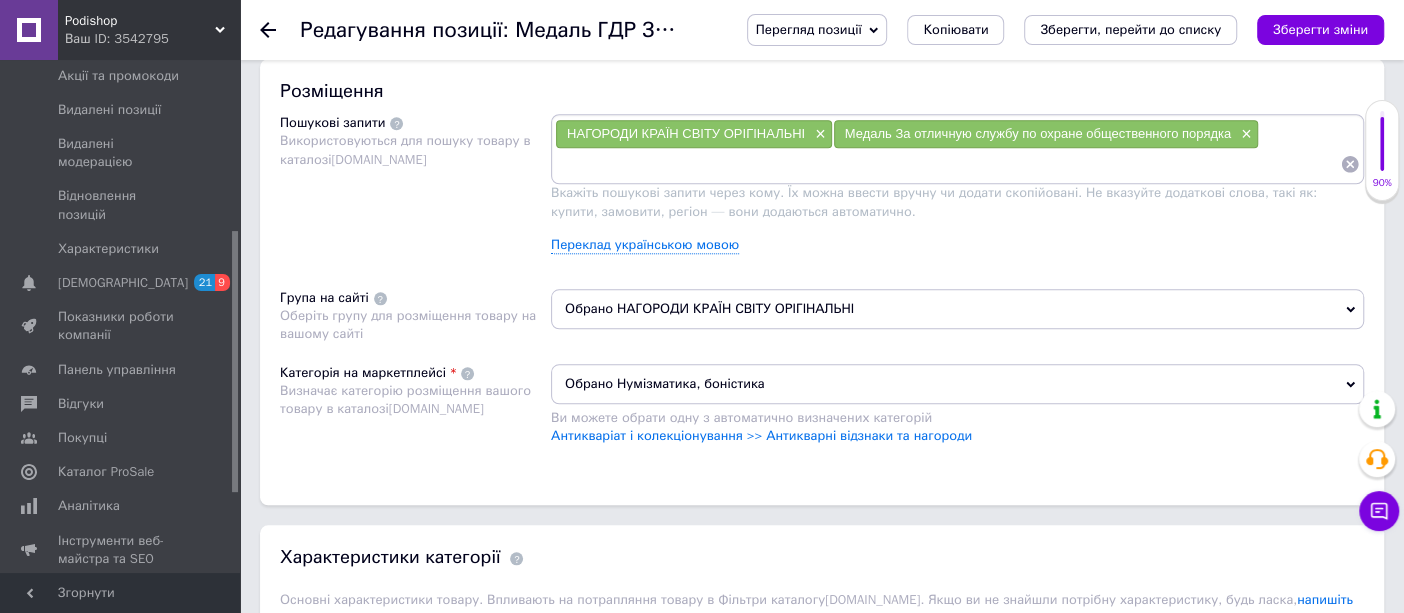 scroll, scrollTop: 1222, scrollLeft: 0, axis: vertical 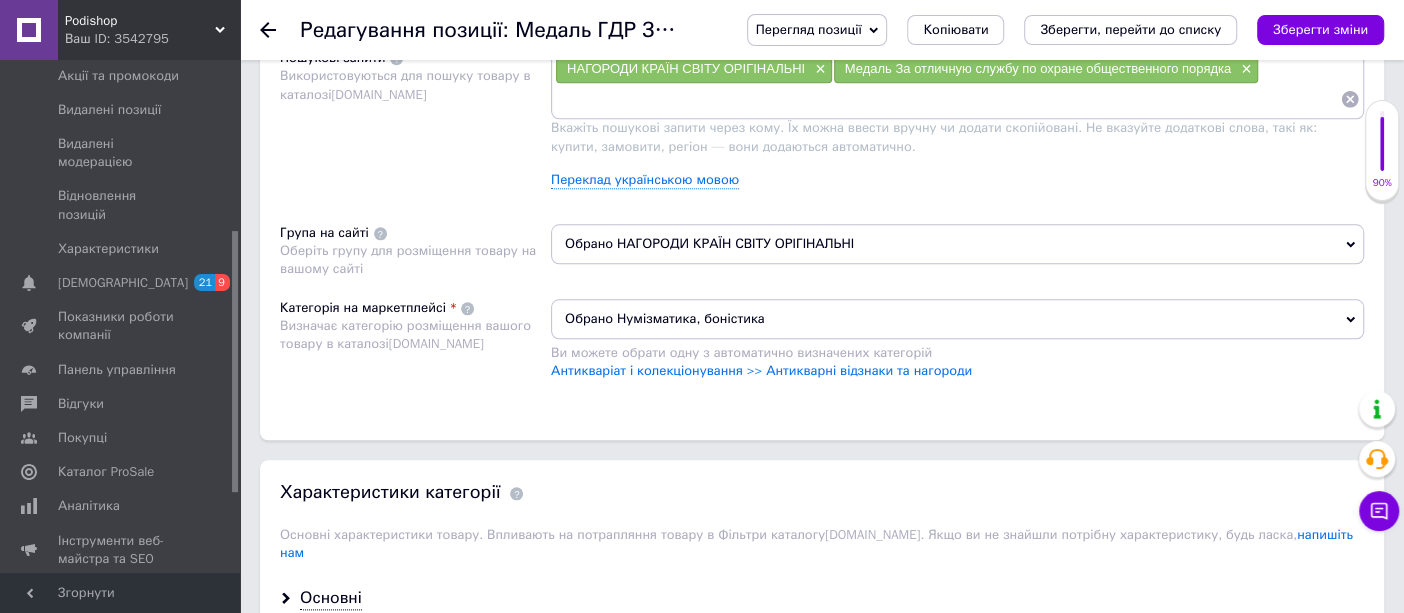 click on "Антикваріат і колекціонування >> Антикварні відзнаки та нагороди" at bounding box center (957, 371) 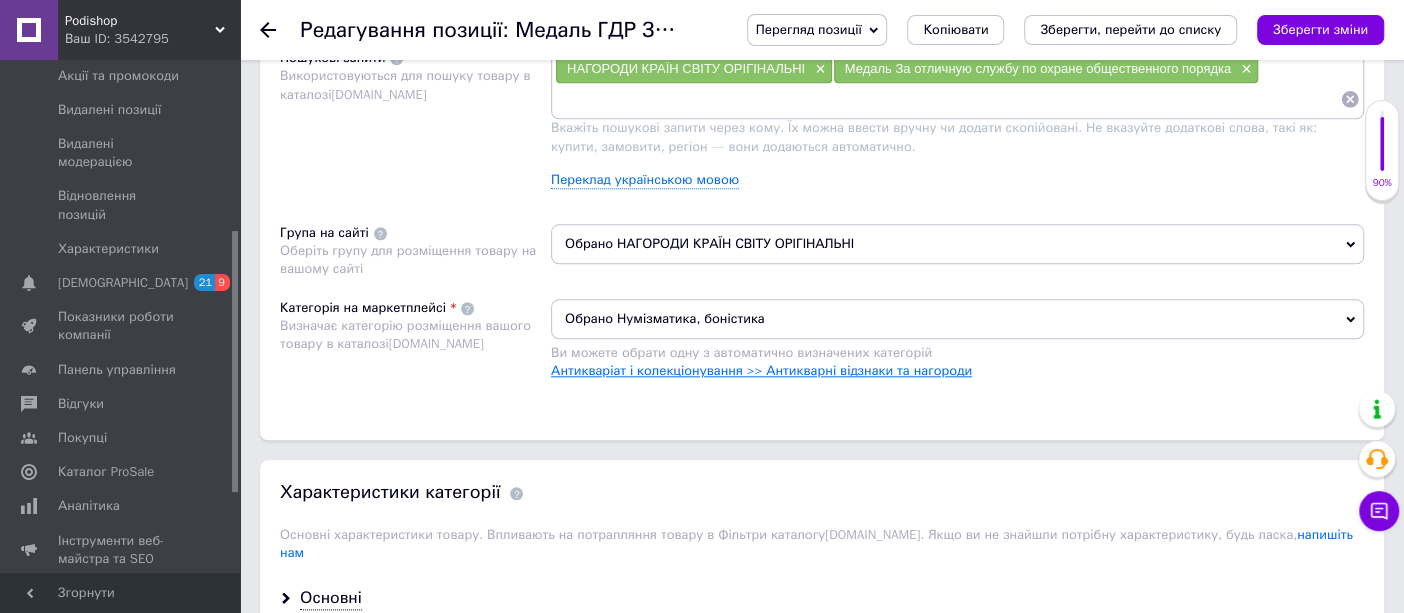 click on "Антикваріат і колекціонування >> Антикварні відзнаки та нагороди" at bounding box center [761, 370] 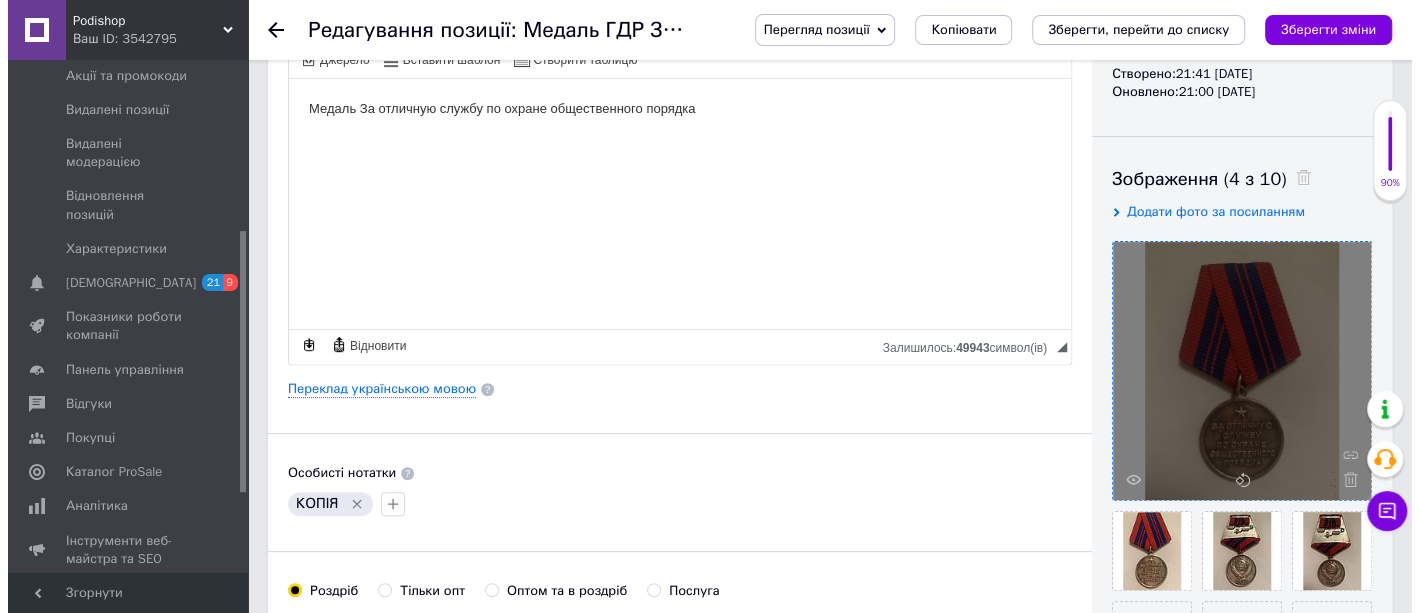 scroll, scrollTop: 333, scrollLeft: 0, axis: vertical 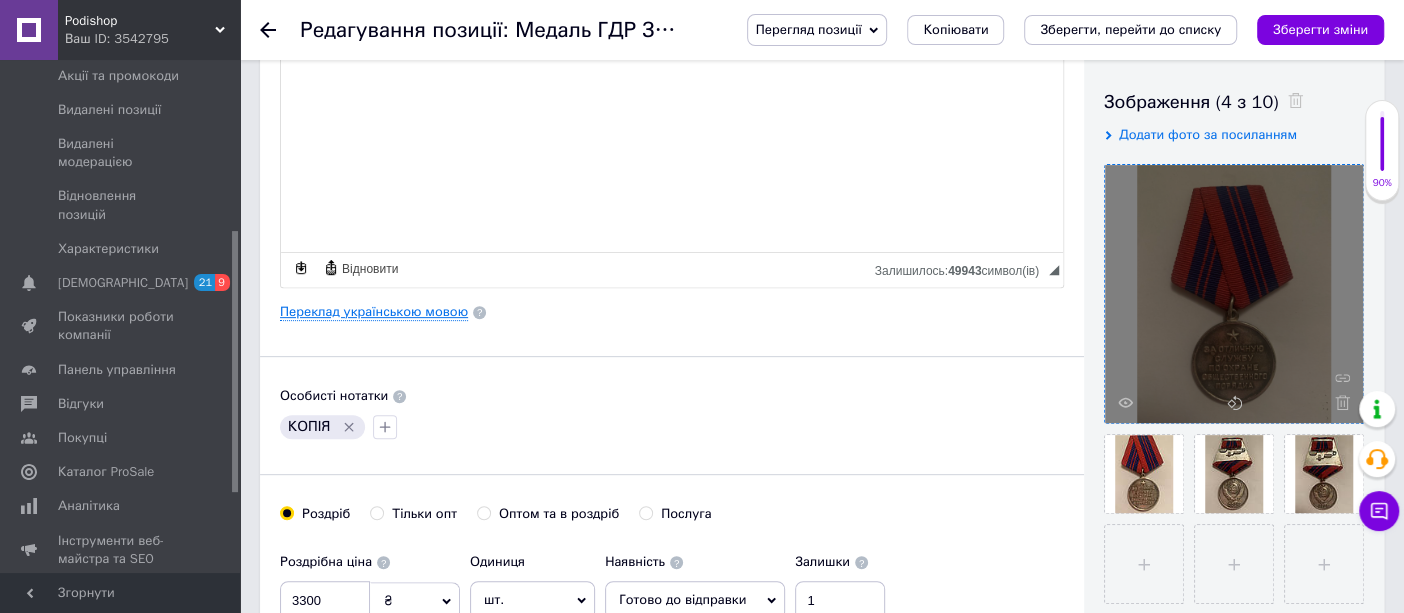 click on "Переклад українською мовою" at bounding box center (374, 312) 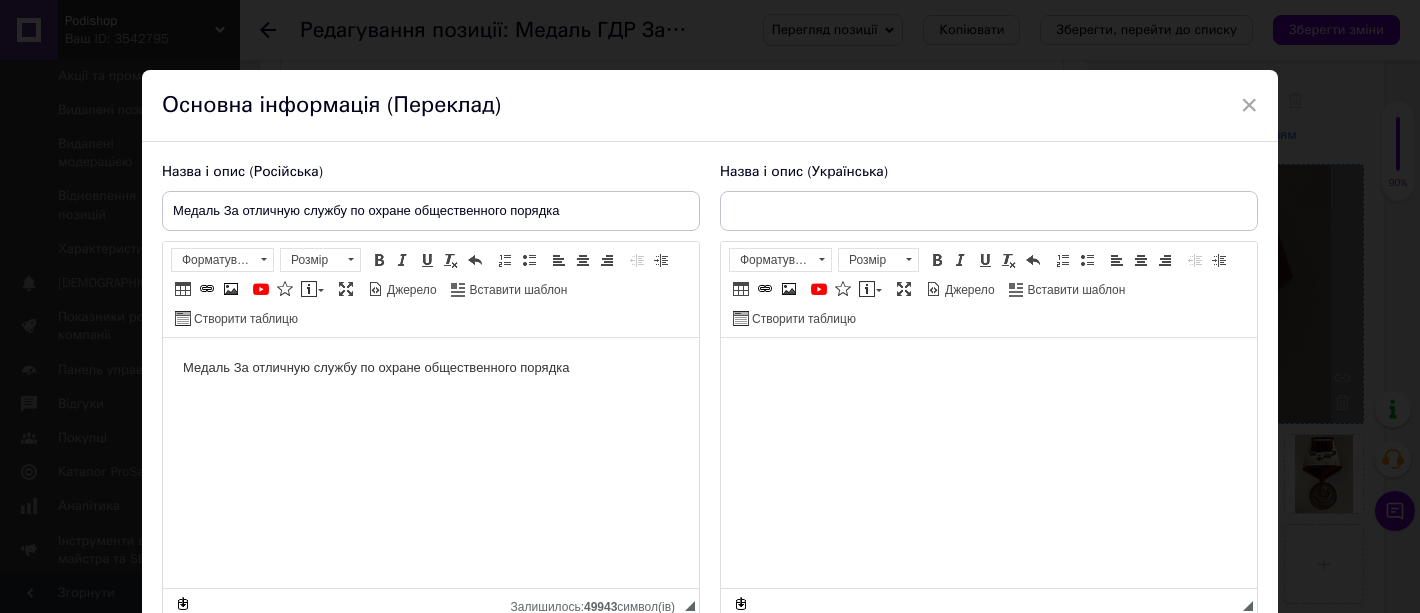 scroll, scrollTop: 0, scrollLeft: 0, axis: both 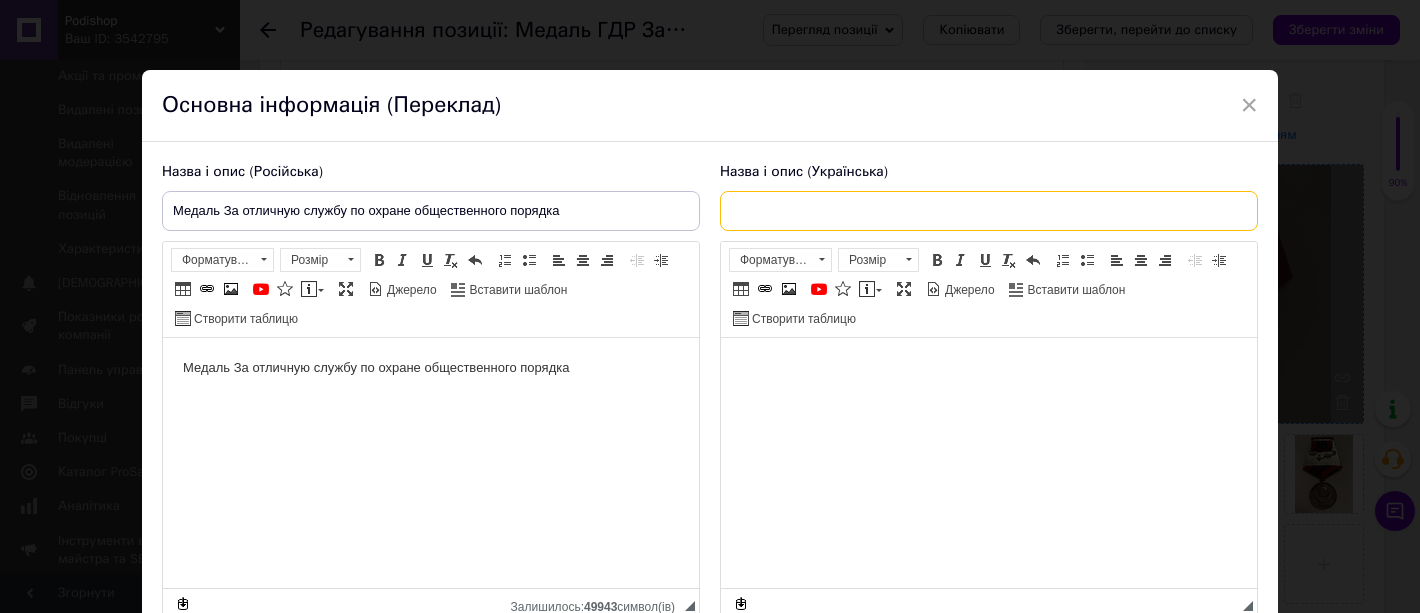 click at bounding box center [989, 211] 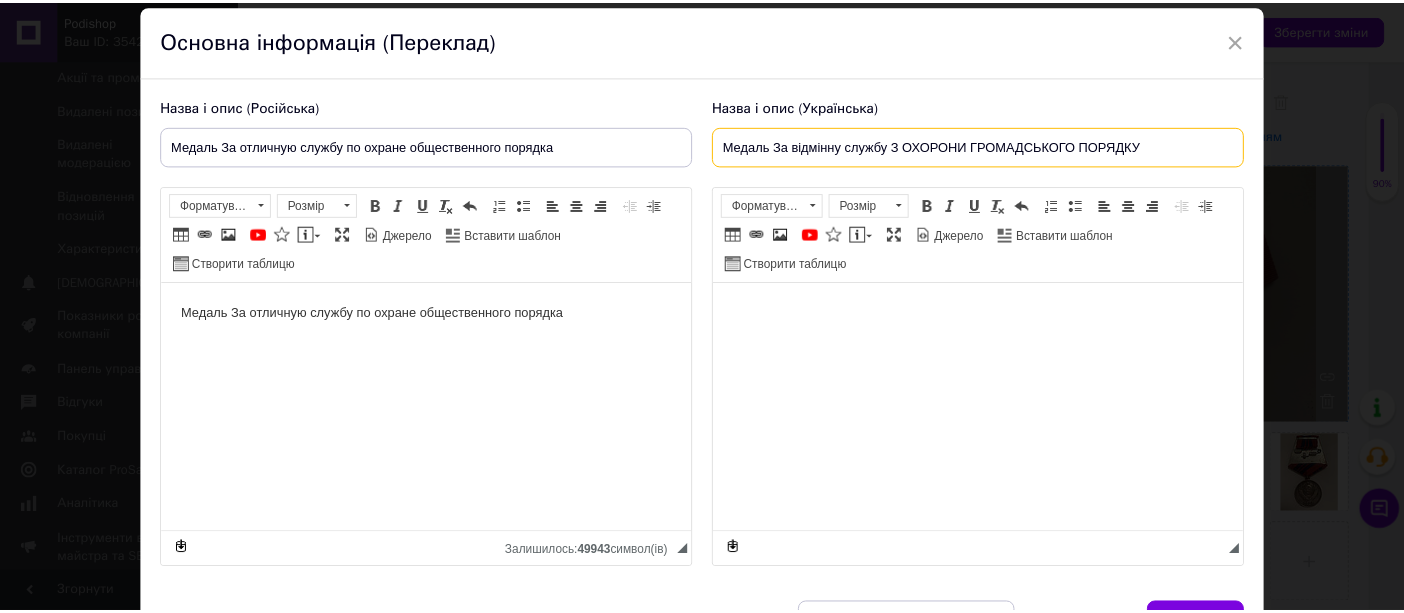 scroll, scrollTop: 111, scrollLeft: 0, axis: vertical 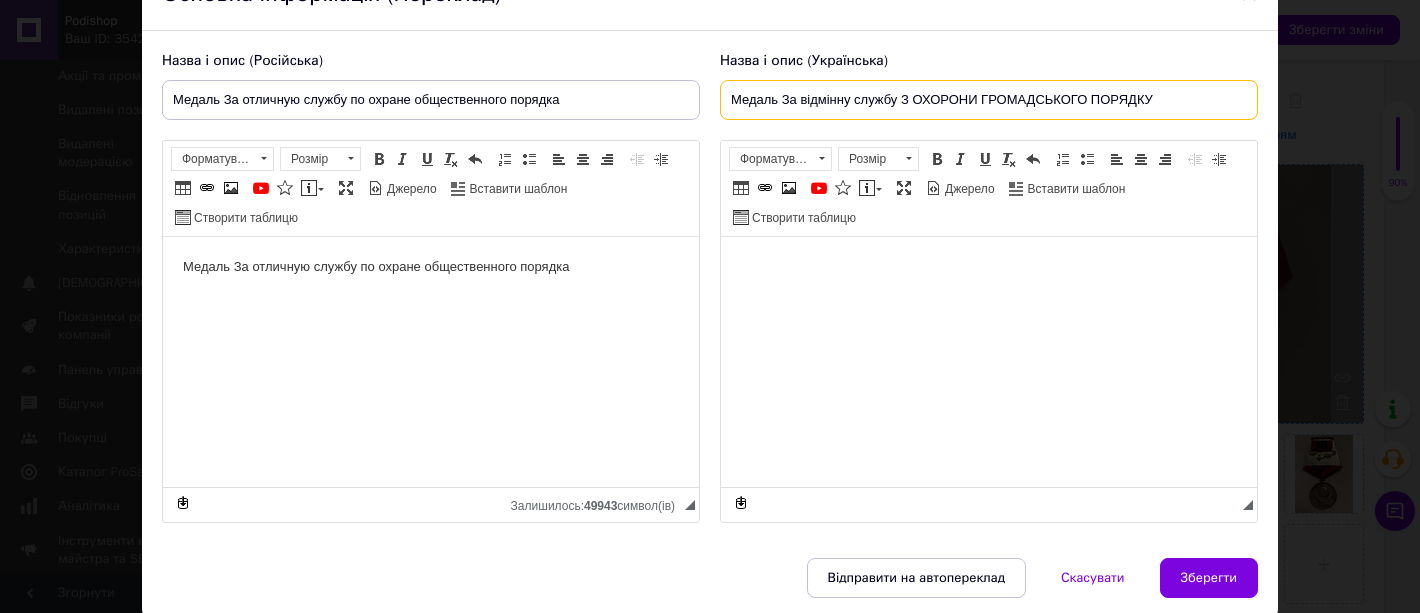 type on "Медаль За відмінну службу З ОХОРОНИ ГРОМАДСЬКОГО ПОРЯДКУ" 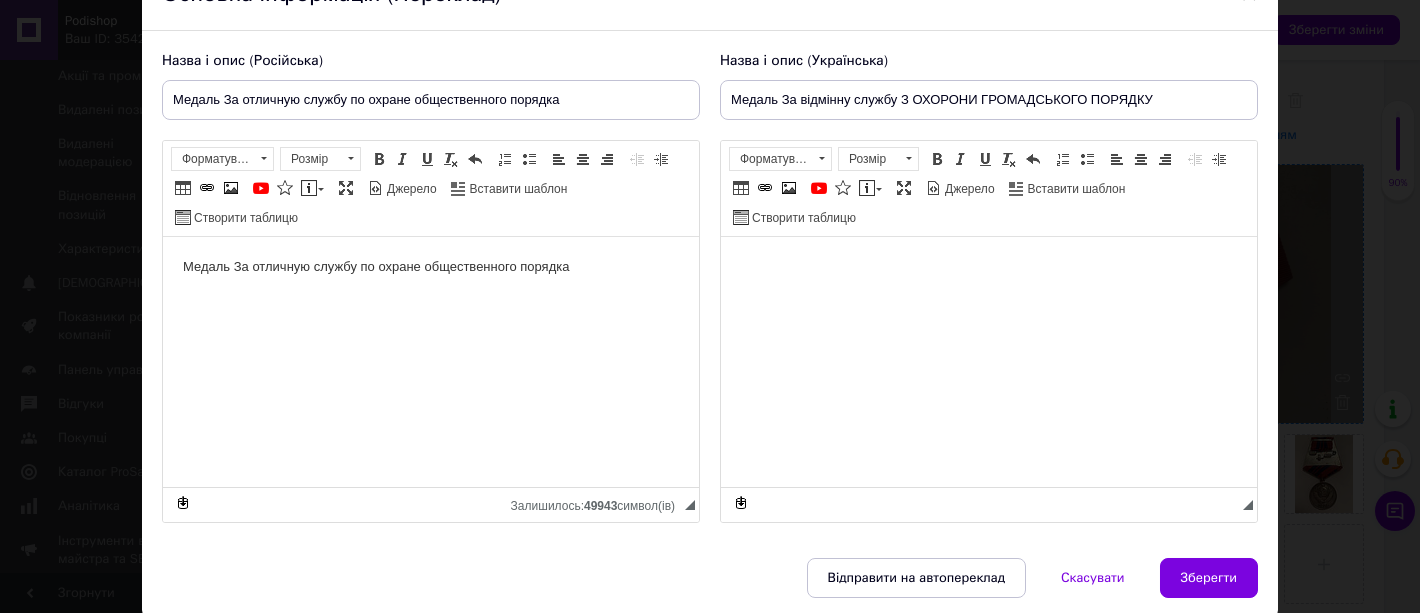 click at bounding box center [989, 267] 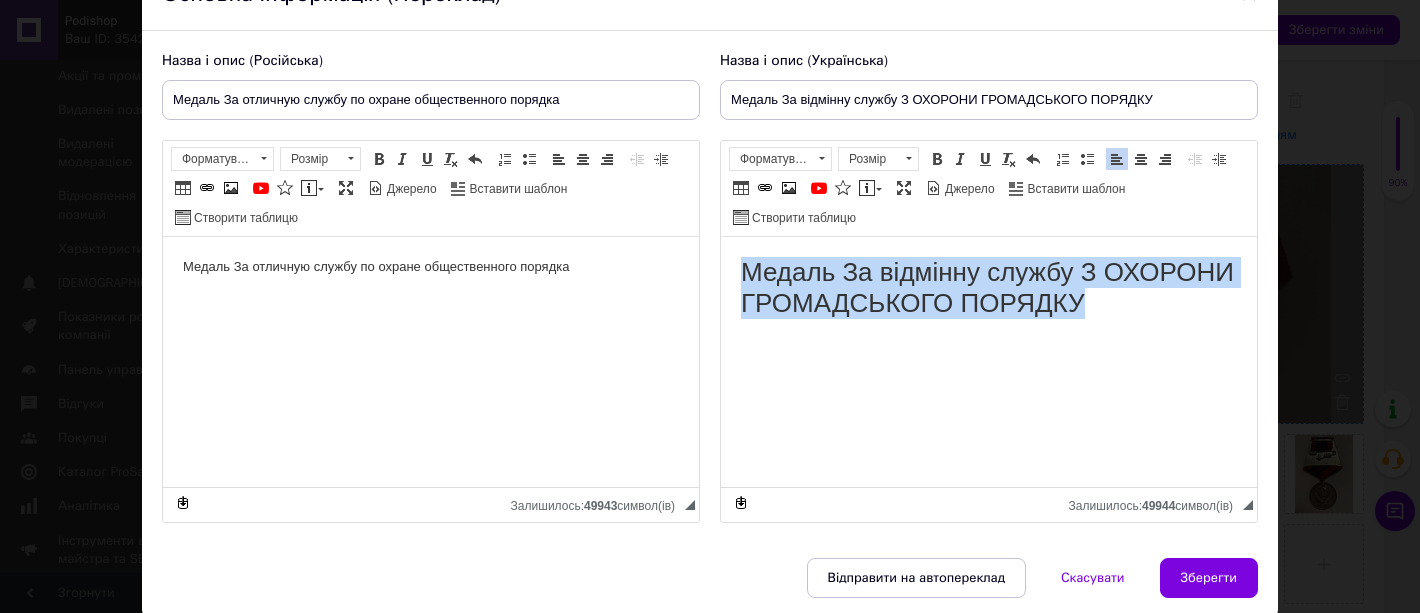 drag, startPoint x: 1105, startPoint y: 298, endPoint x: 763, endPoint y: 238, distance: 347.22327 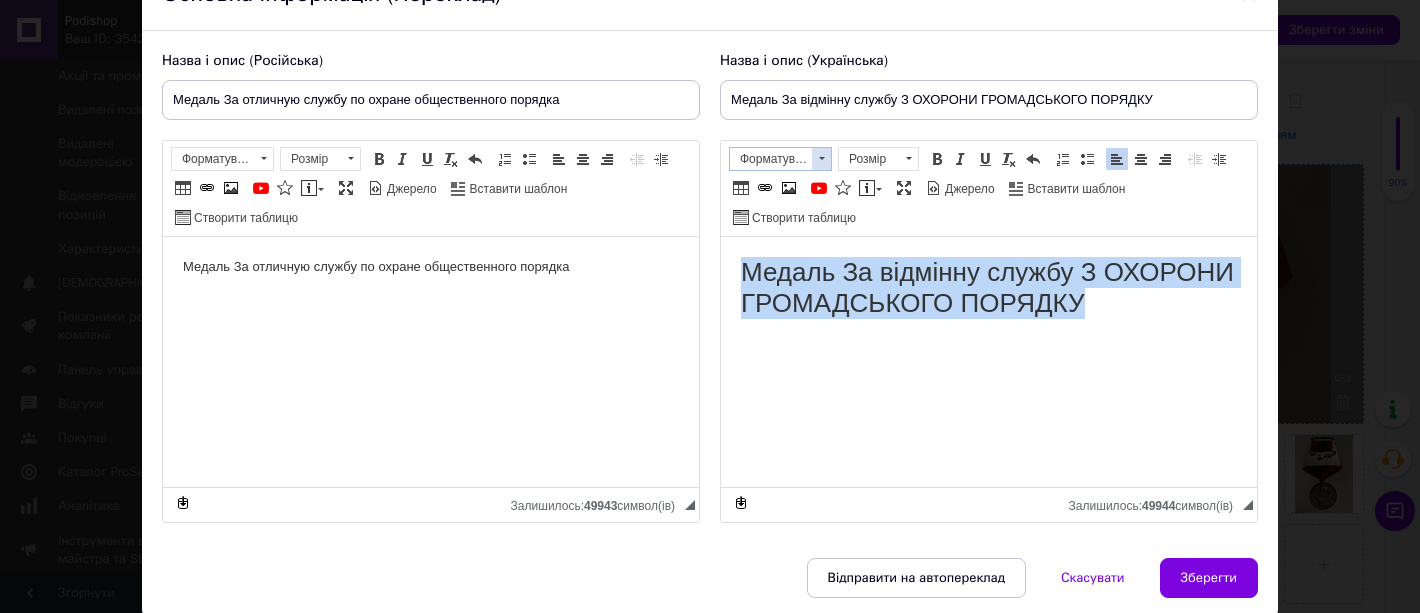 click on "Форматування" at bounding box center [771, 159] 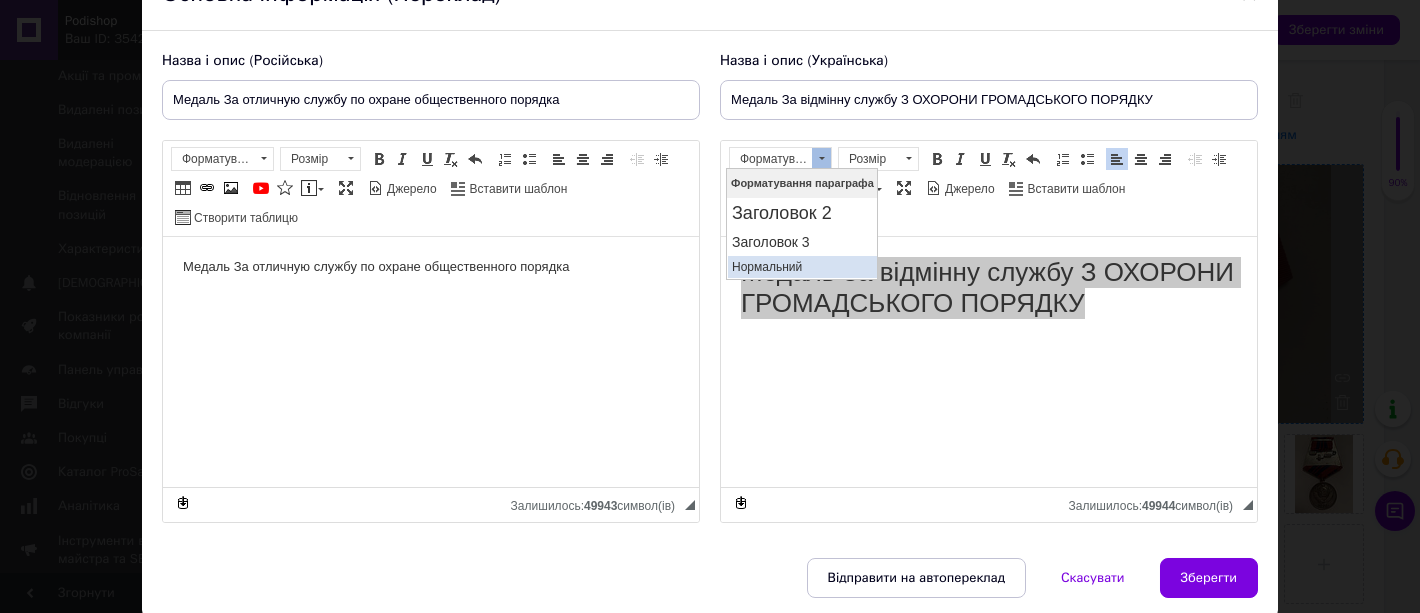 click on "Нормальний" at bounding box center [801, 267] 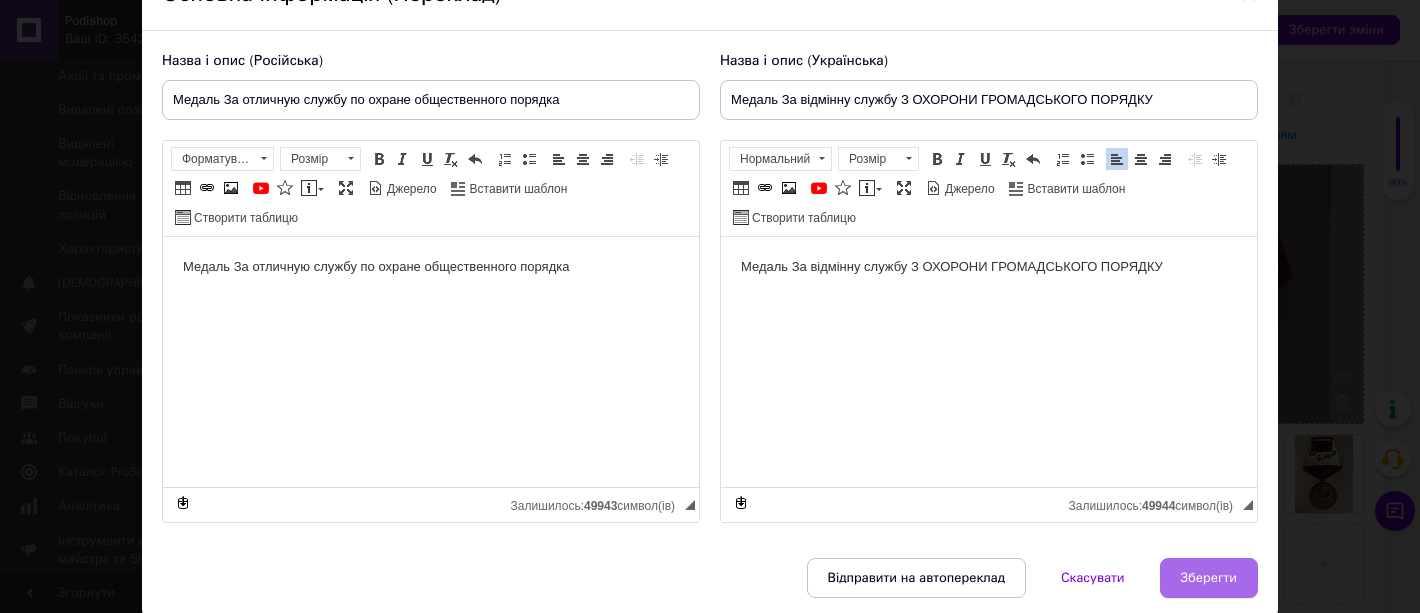 click on "Зберегти" at bounding box center (1209, 578) 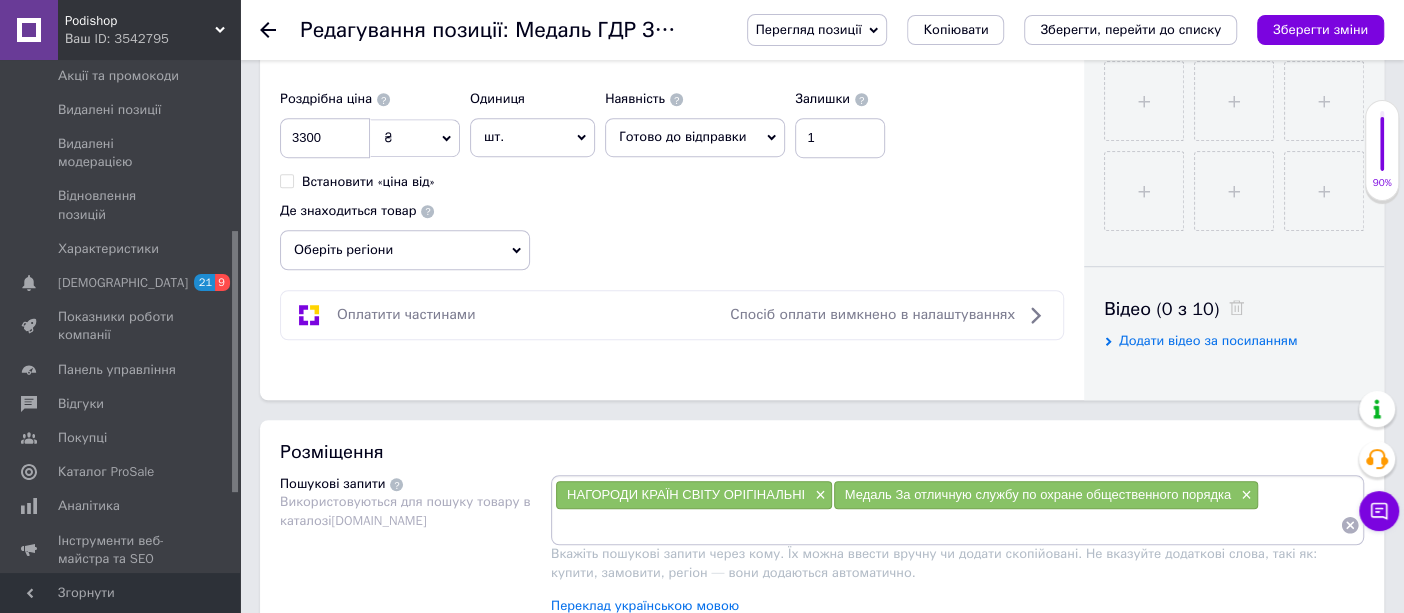 scroll, scrollTop: 888, scrollLeft: 0, axis: vertical 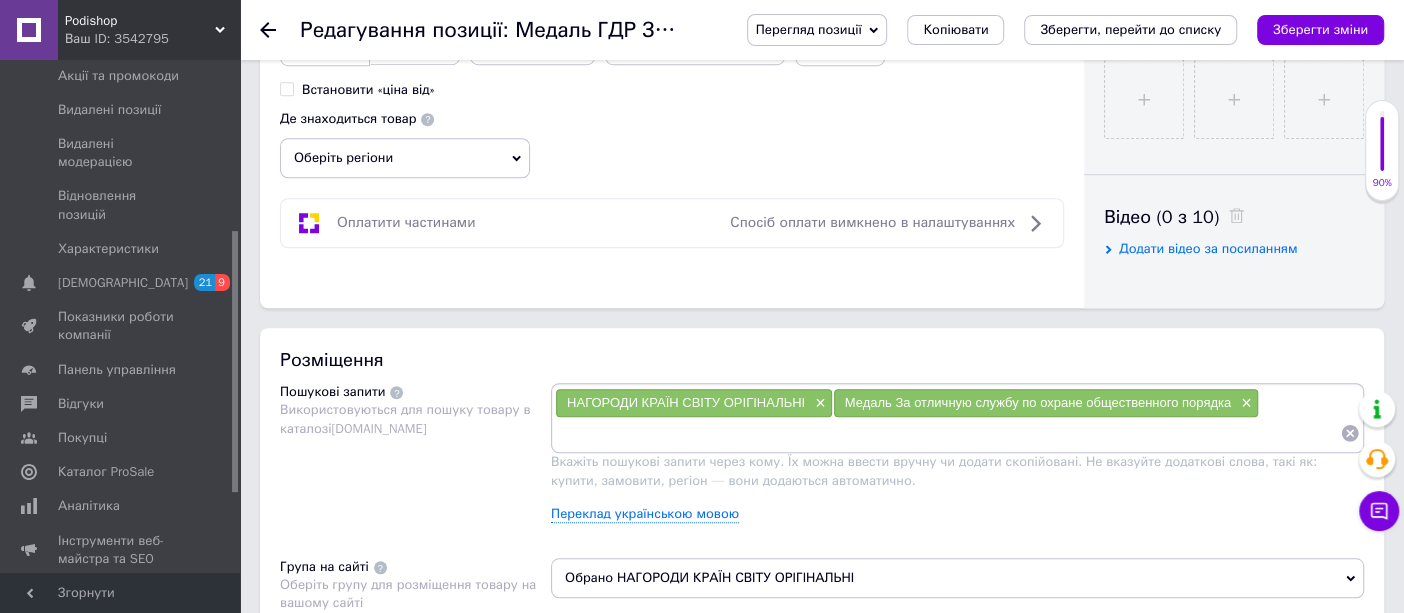 click at bounding box center (947, 433) 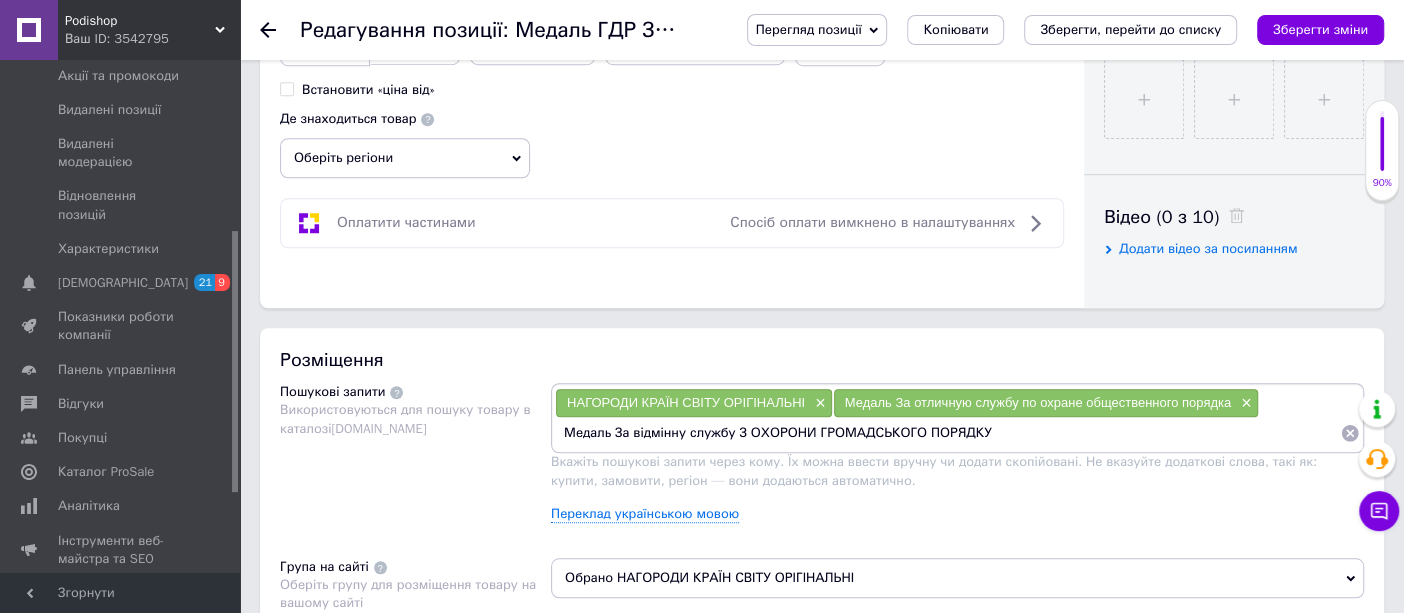 type 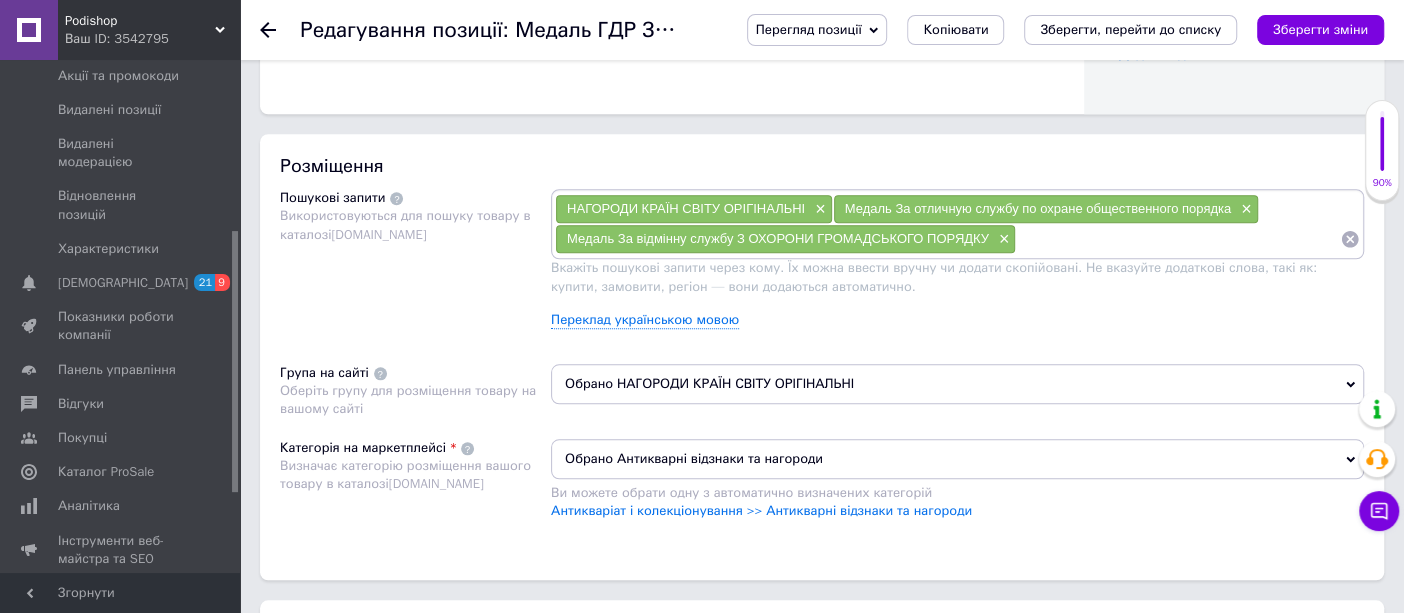 scroll, scrollTop: 1111, scrollLeft: 0, axis: vertical 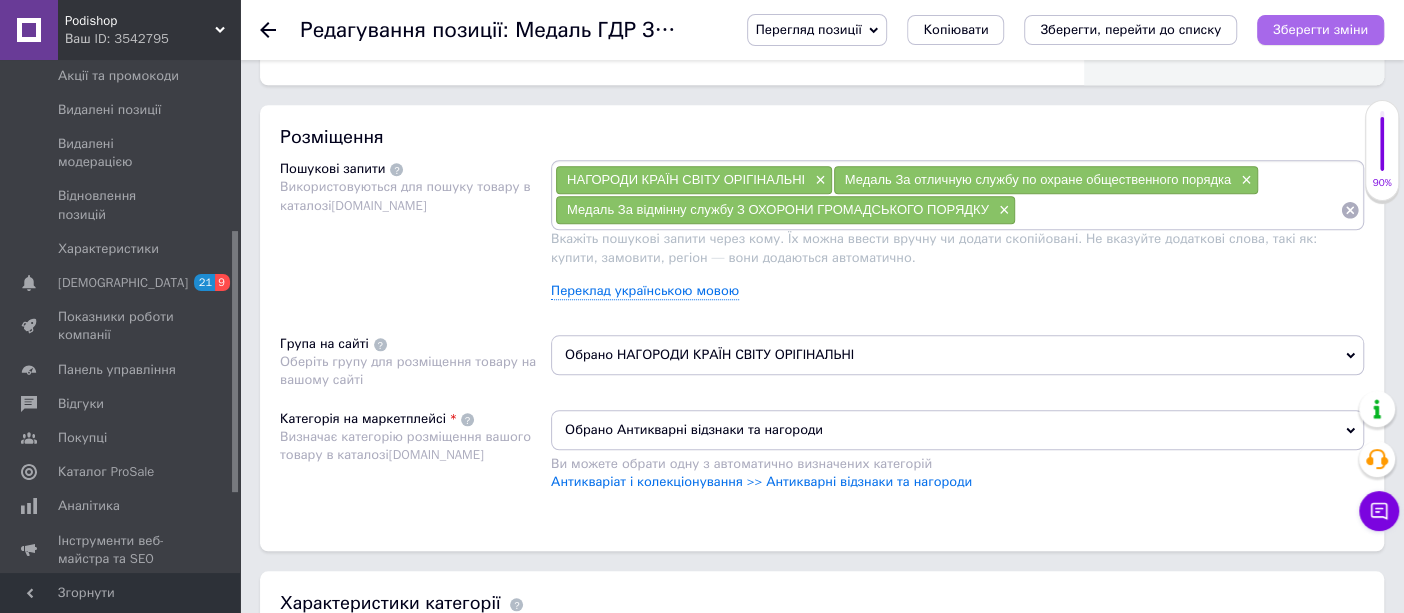 click on "Зберегти зміни" at bounding box center [1320, 30] 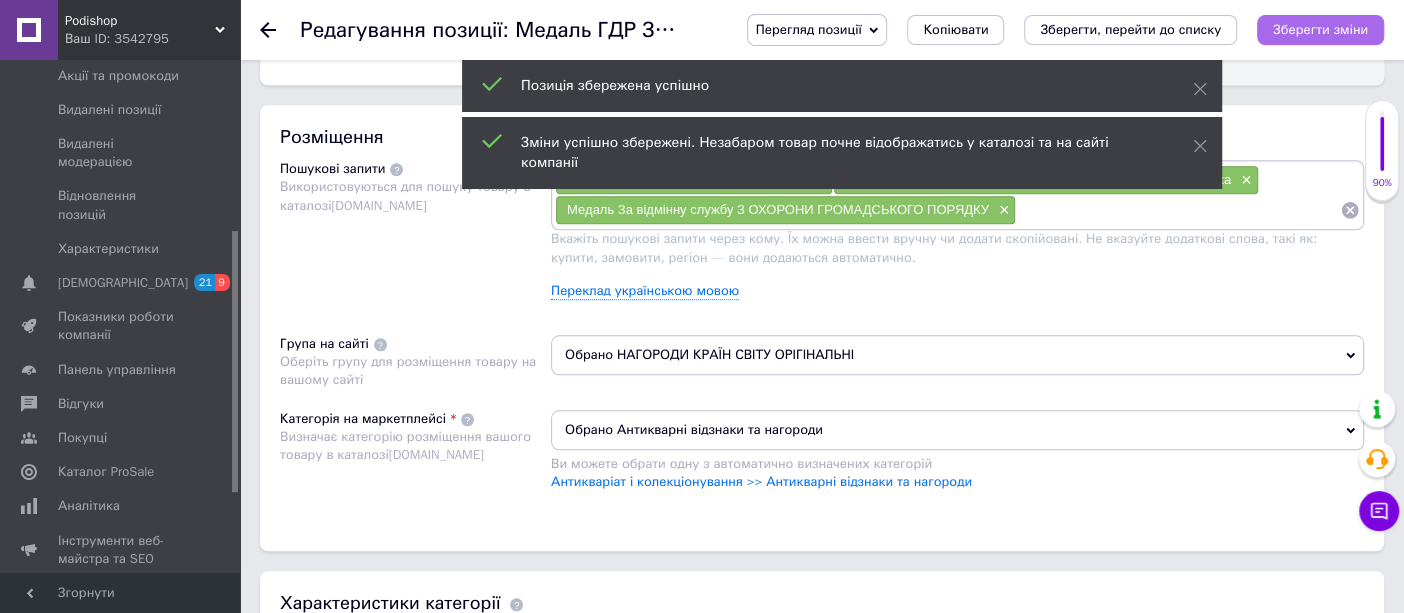 click on "Зберегти зміни" at bounding box center [1320, 30] 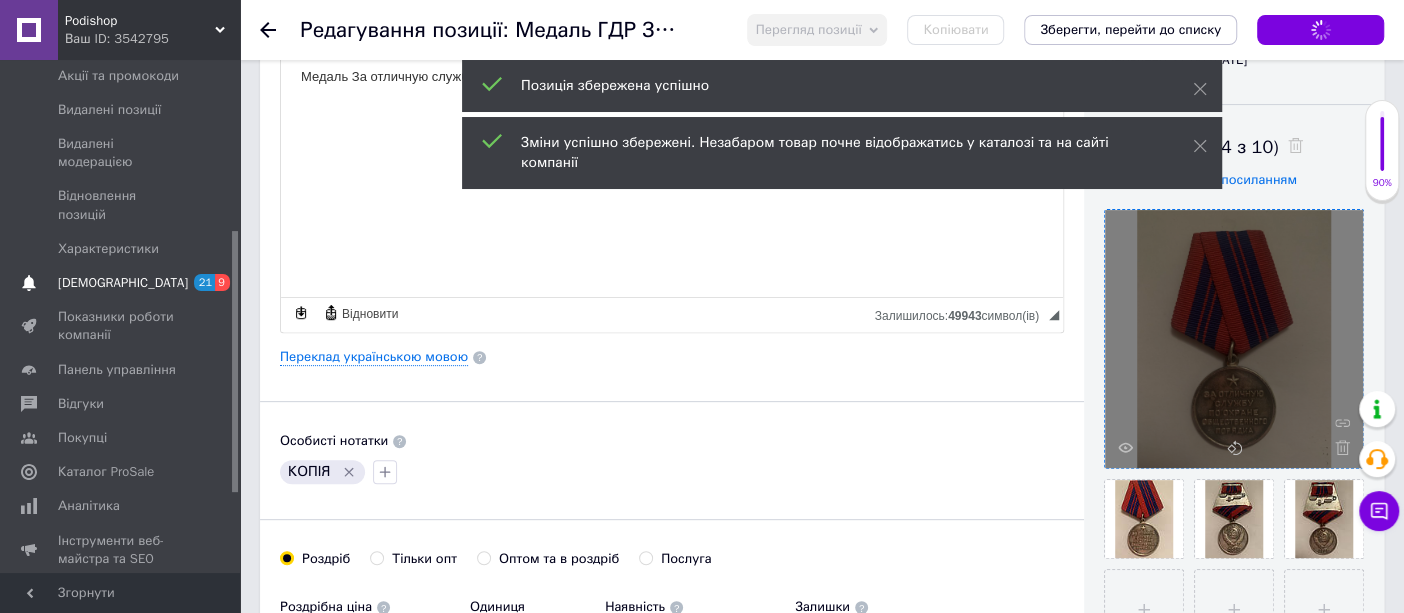 scroll, scrollTop: 222, scrollLeft: 0, axis: vertical 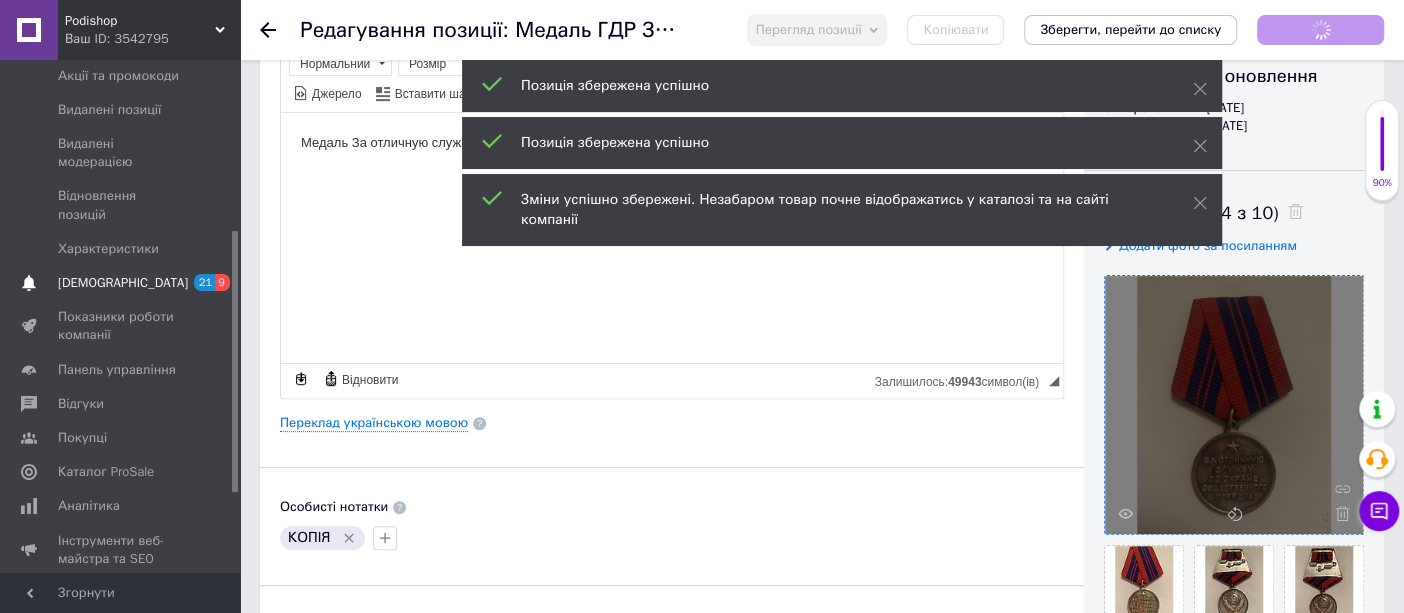 click on "[DEMOGRAPHIC_DATA] 21 9" at bounding box center (123, 283) 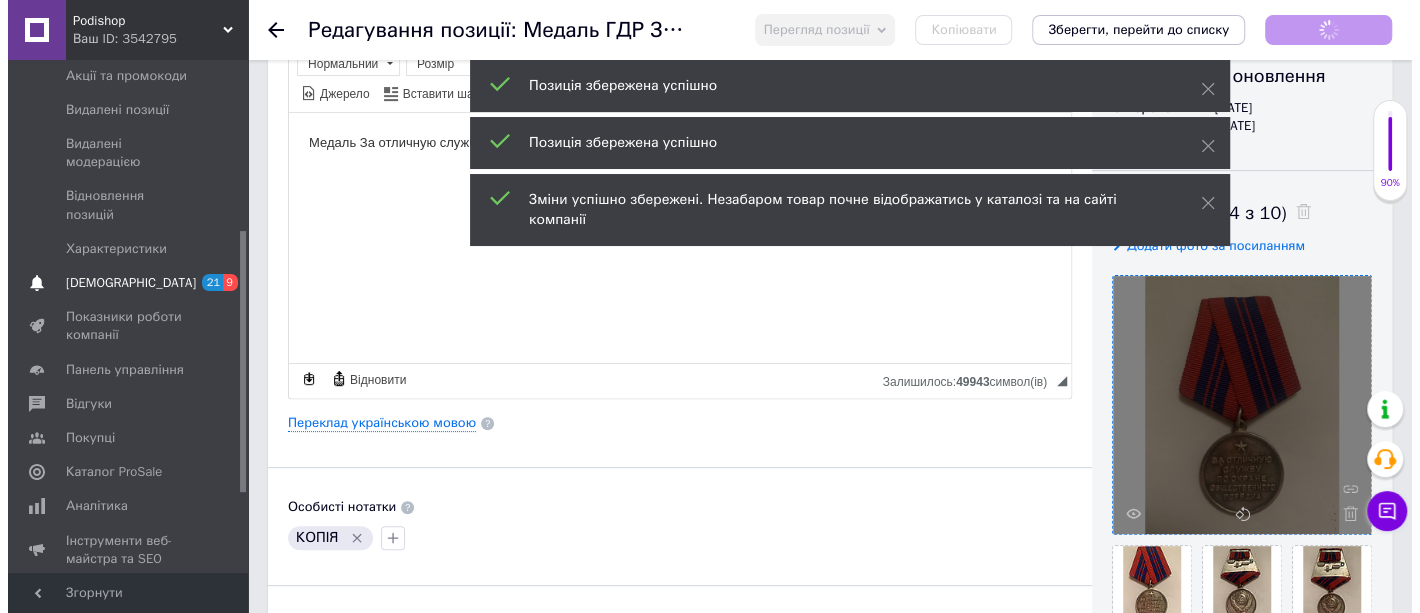 scroll, scrollTop: 0, scrollLeft: 0, axis: both 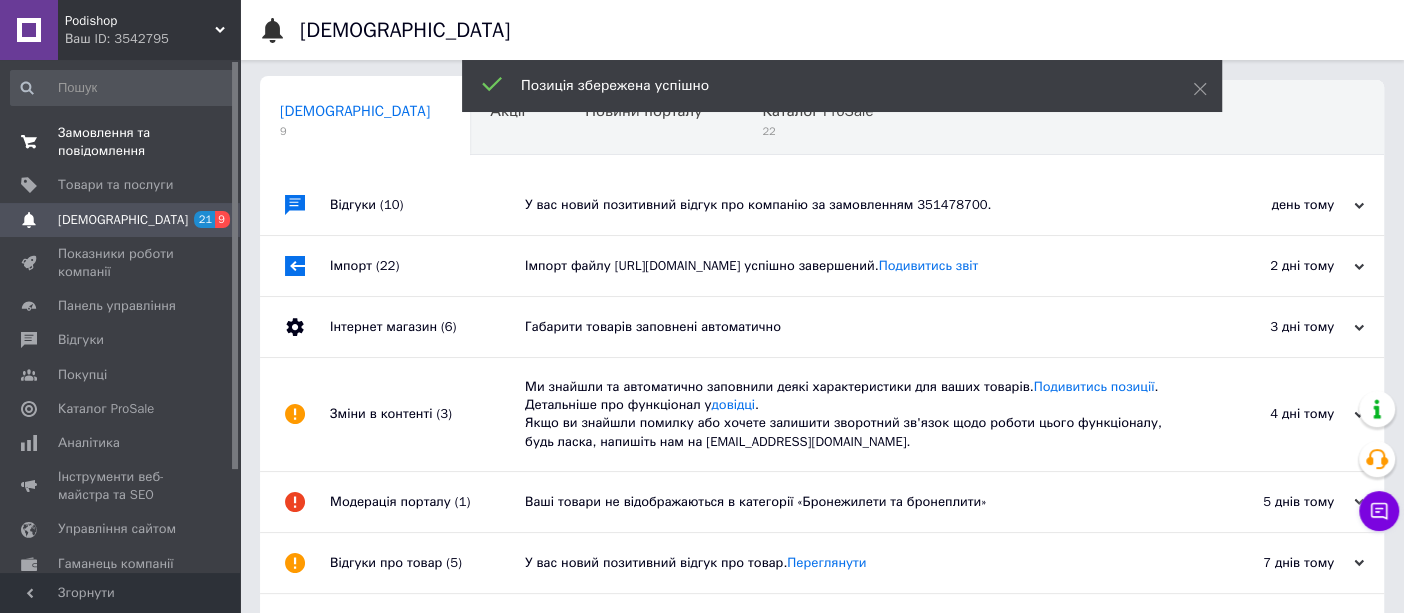 click on "Замовлення та повідомлення" at bounding box center (121, 142) 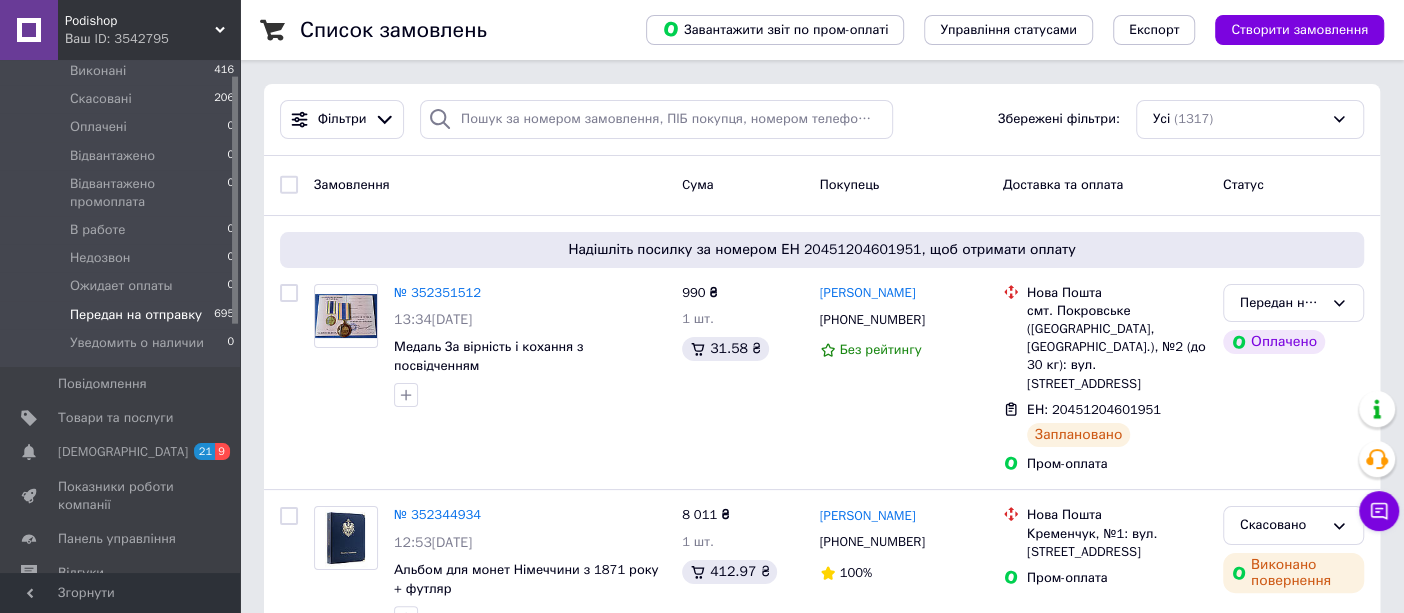 scroll, scrollTop: 222, scrollLeft: 0, axis: vertical 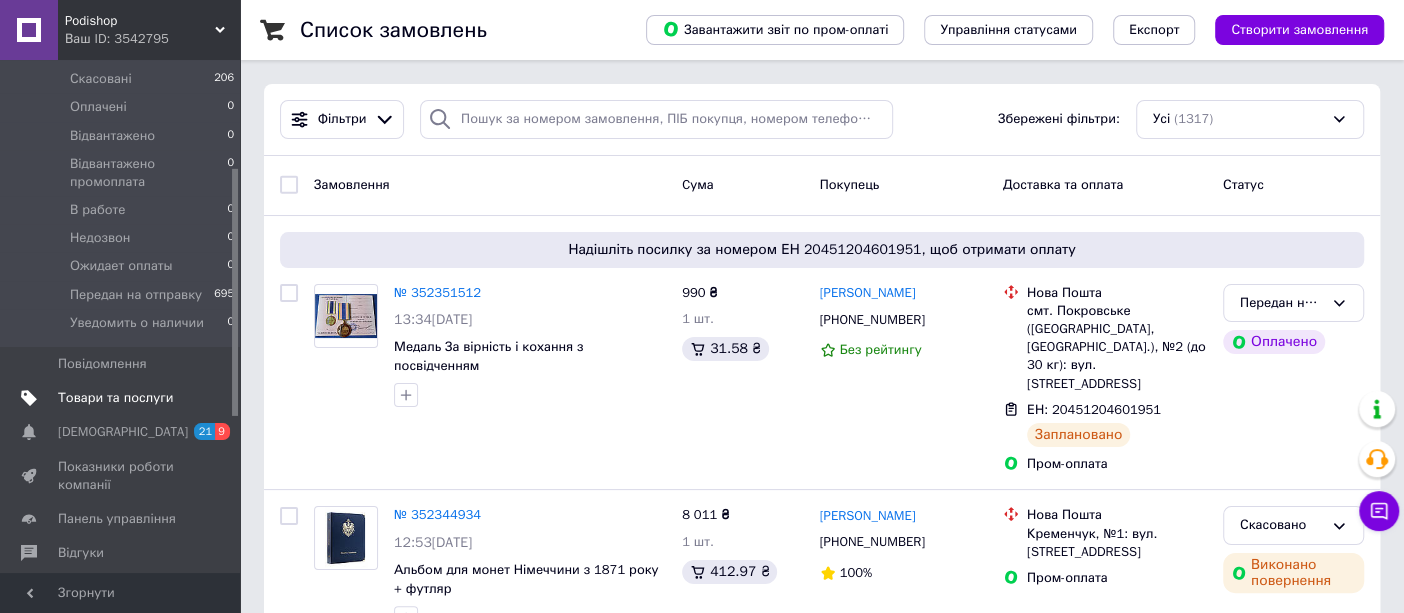 click on "Товари та послуги" at bounding box center [115, 398] 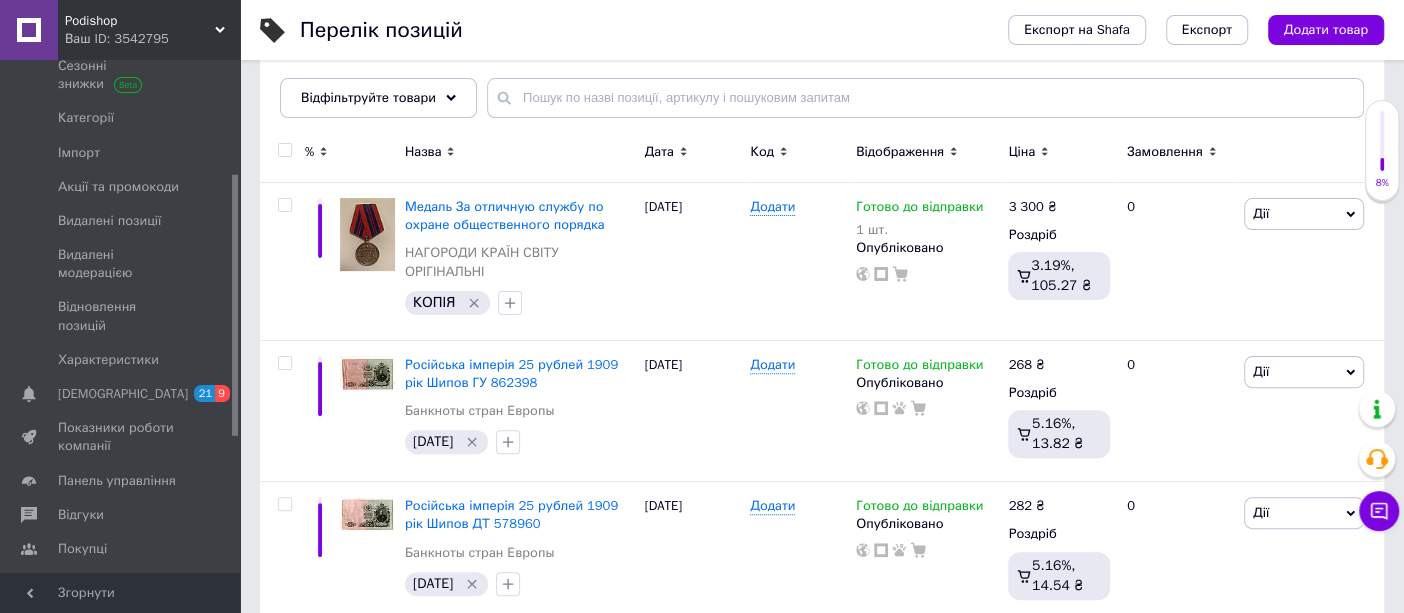 scroll, scrollTop: 222, scrollLeft: 0, axis: vertical 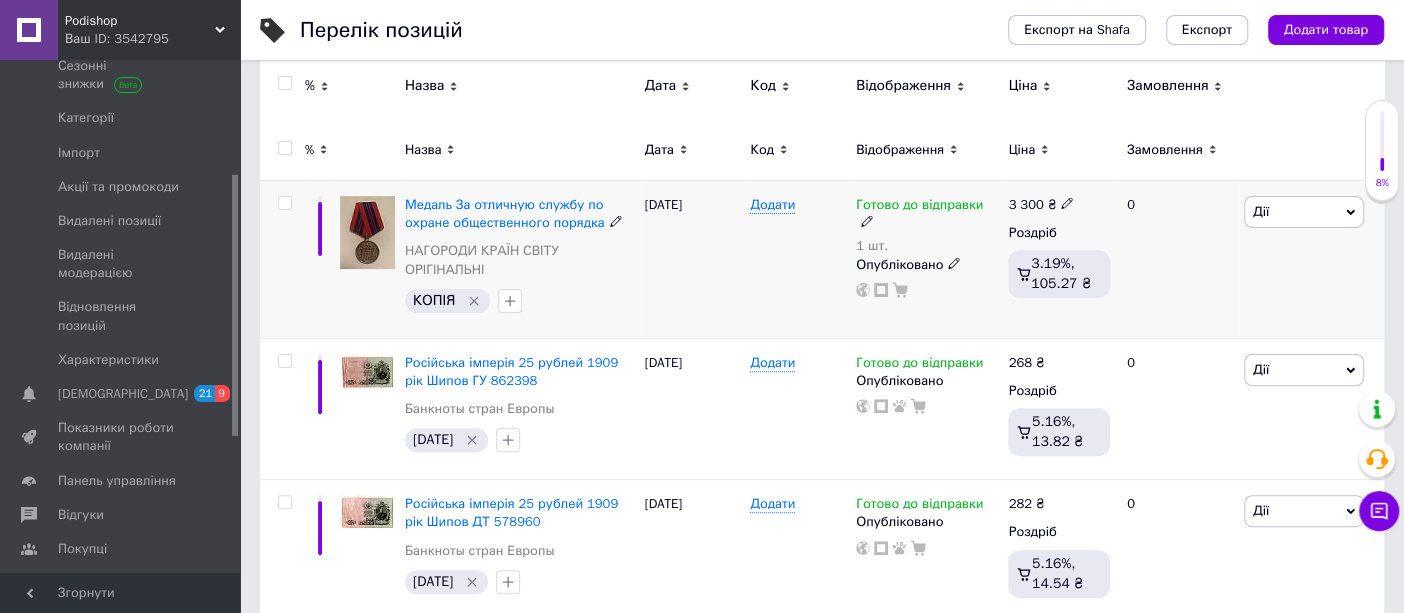 click 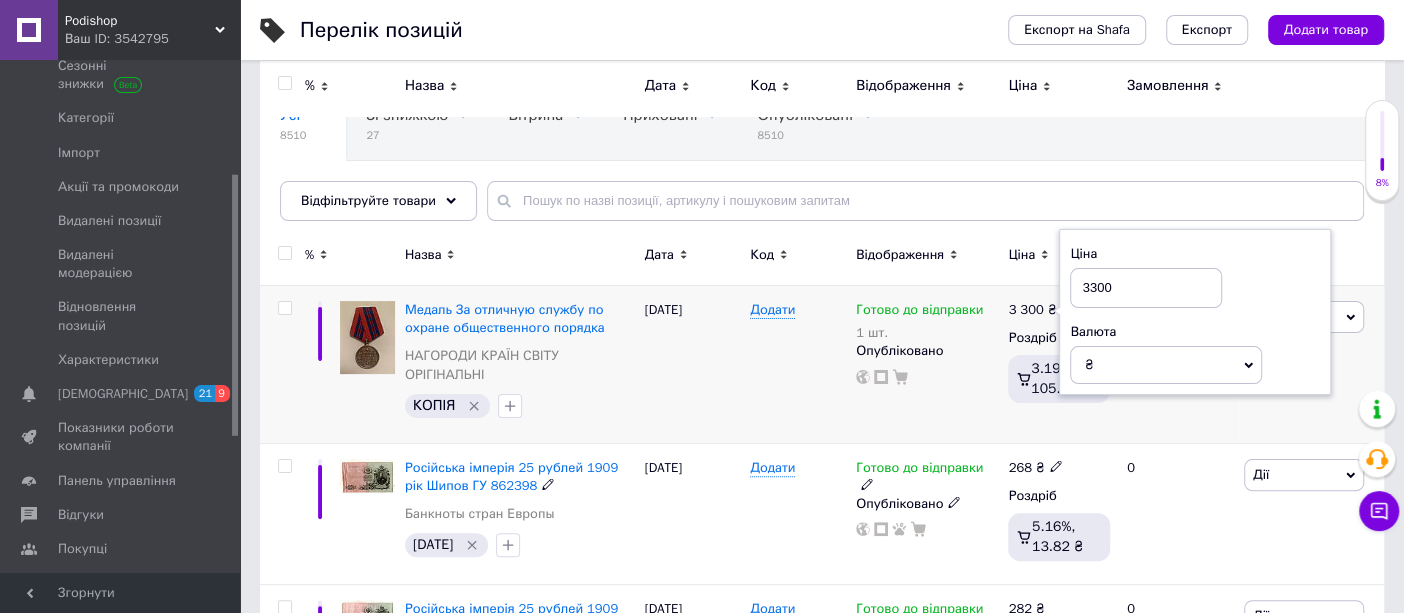 scroll, scrollTop: 111, scrollLeft: 0, axis: vertical 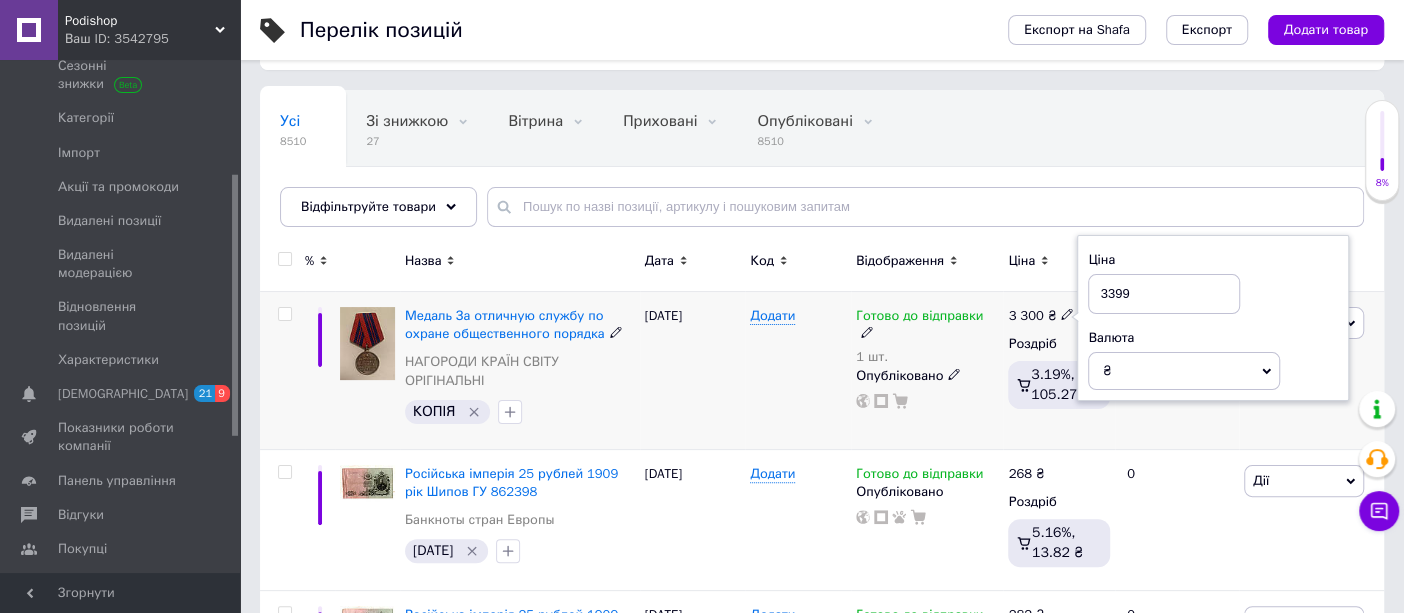 type on "3399" 